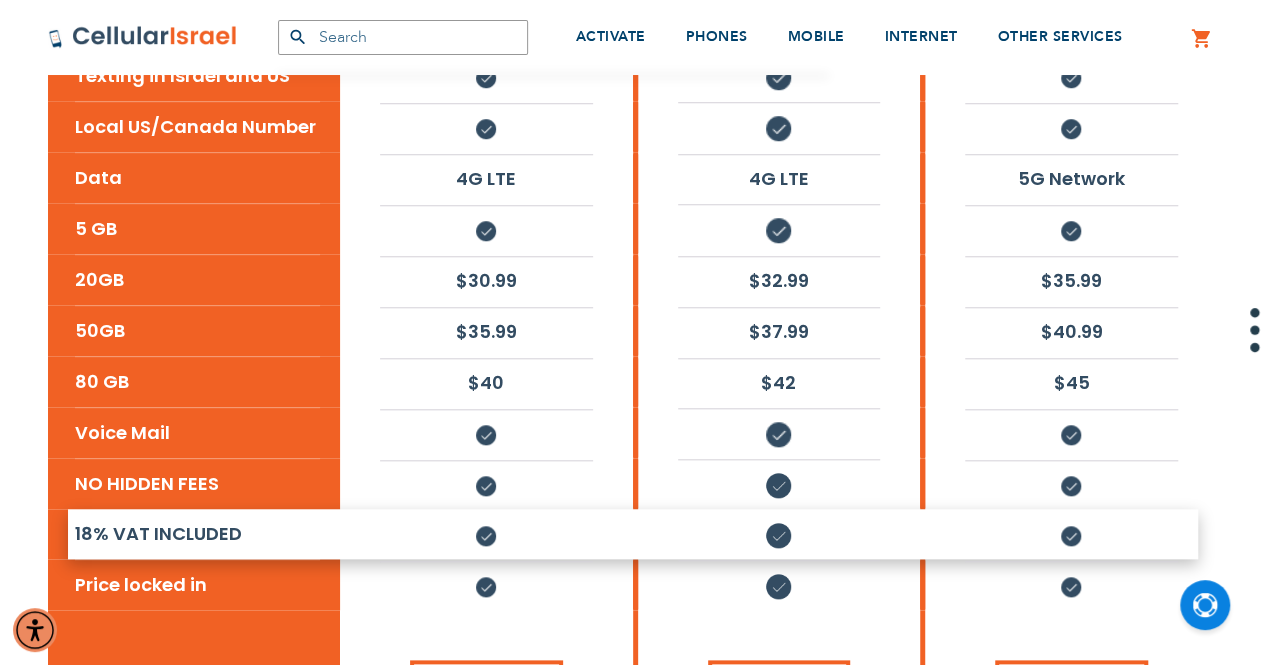 scroll, scrollTop: 795, scrollLeft: 0, axis: vertical 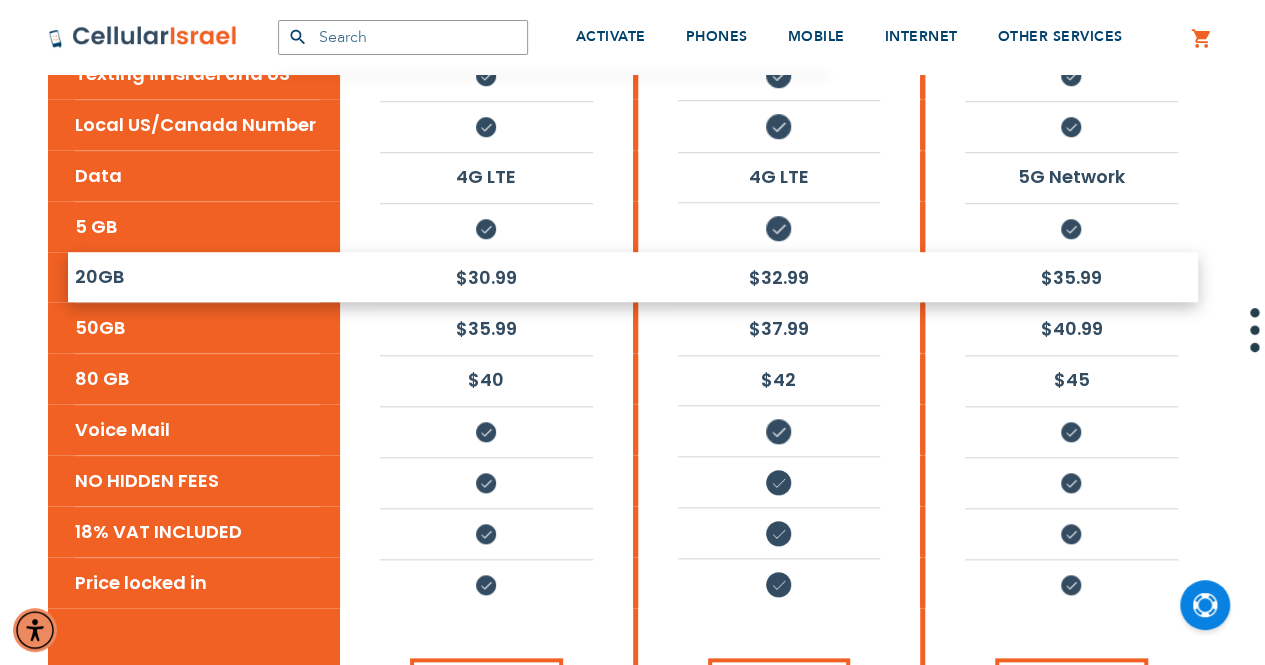 type on "[EMAIL]" 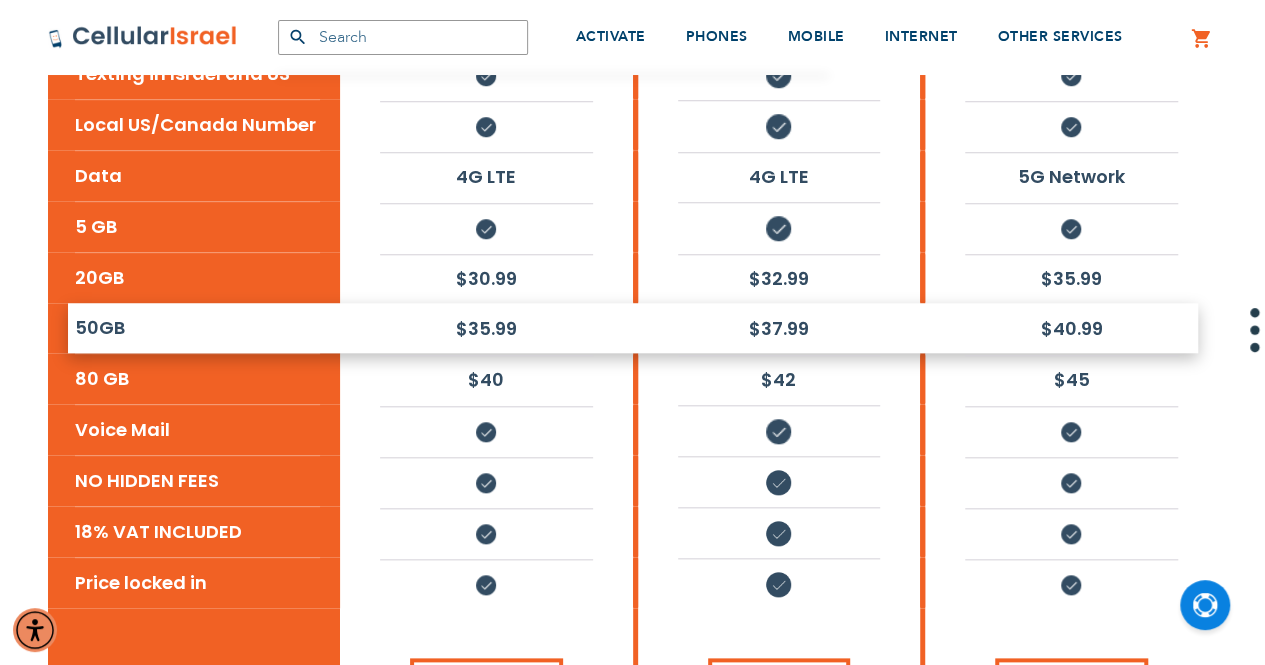 drag, startPoint x: 836, startPoint y: 293, endPoint x: 840, endPoint y: 407, distance: 114.07015 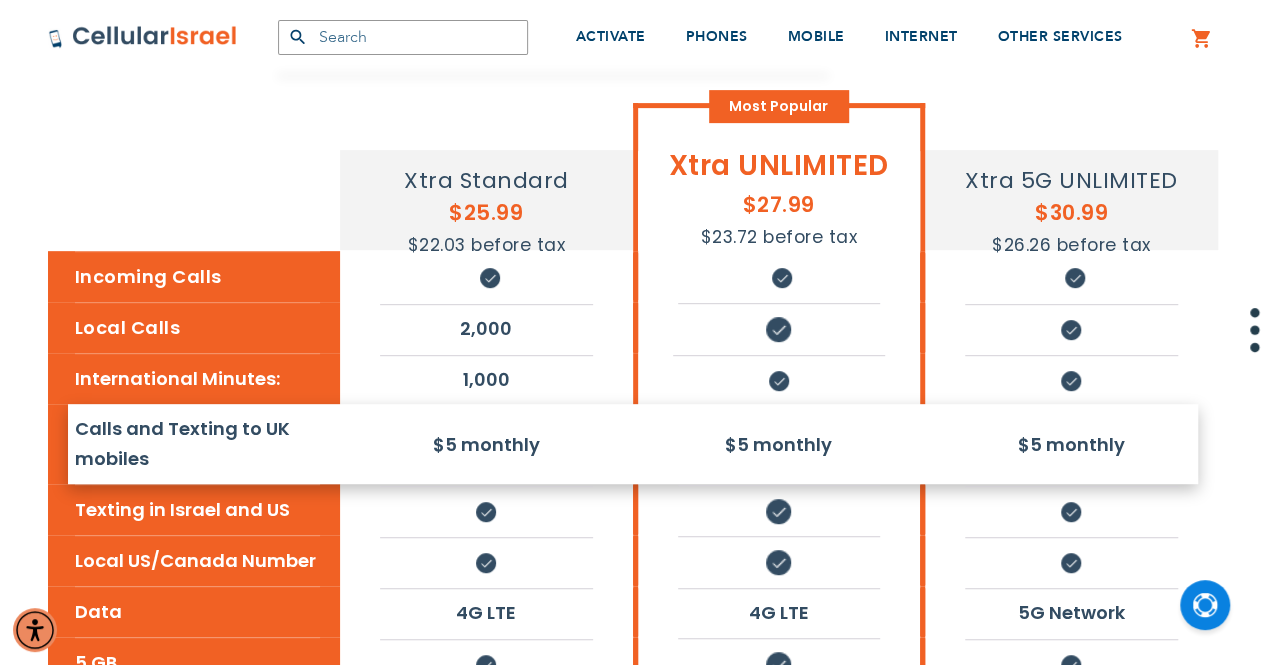 scroll, scrollTop: 361, scrollLeft: 0, axis: vertical 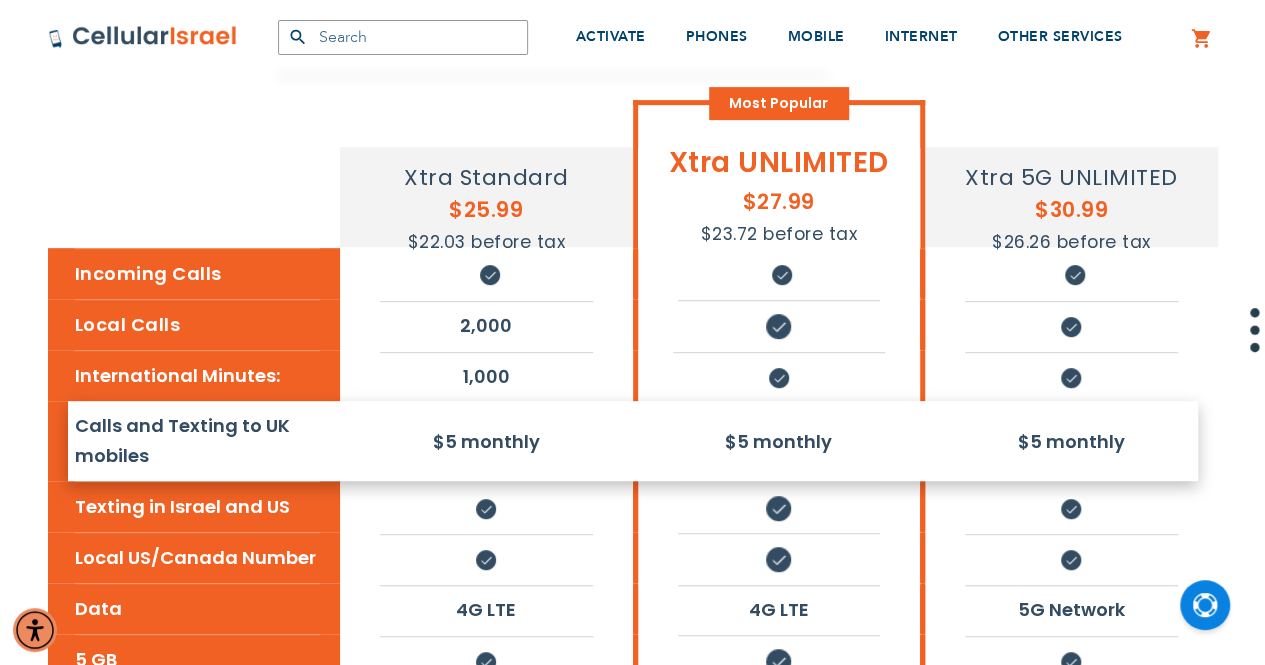 click on "$23.72 before tax" at bounding box center [779, 234] 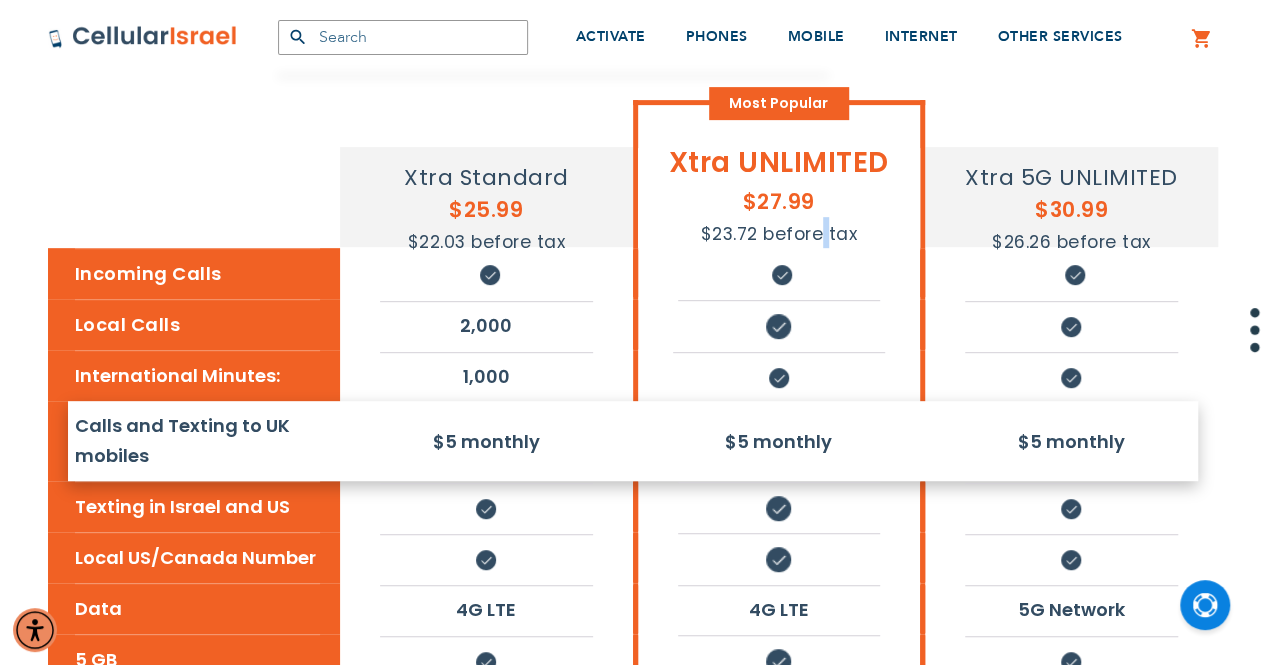 click on "$23.72 before tax" at bounding box center (779, 234) 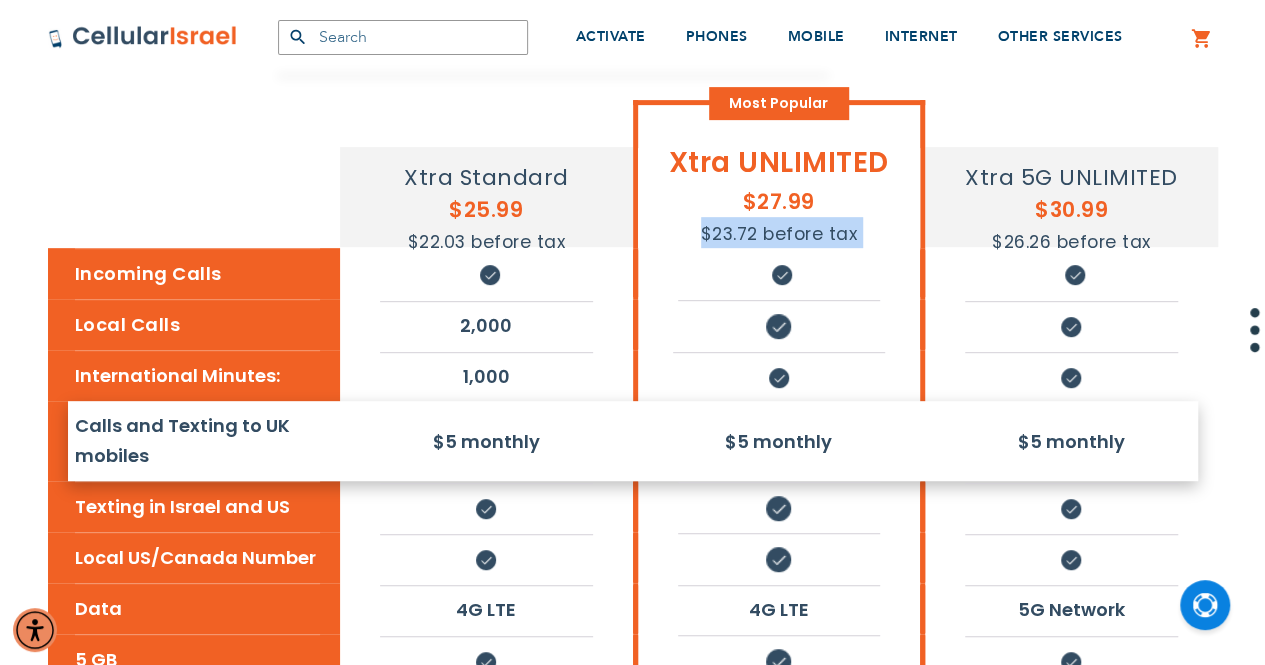click on "$23.72 before tax" at bounding box center (779, 234) 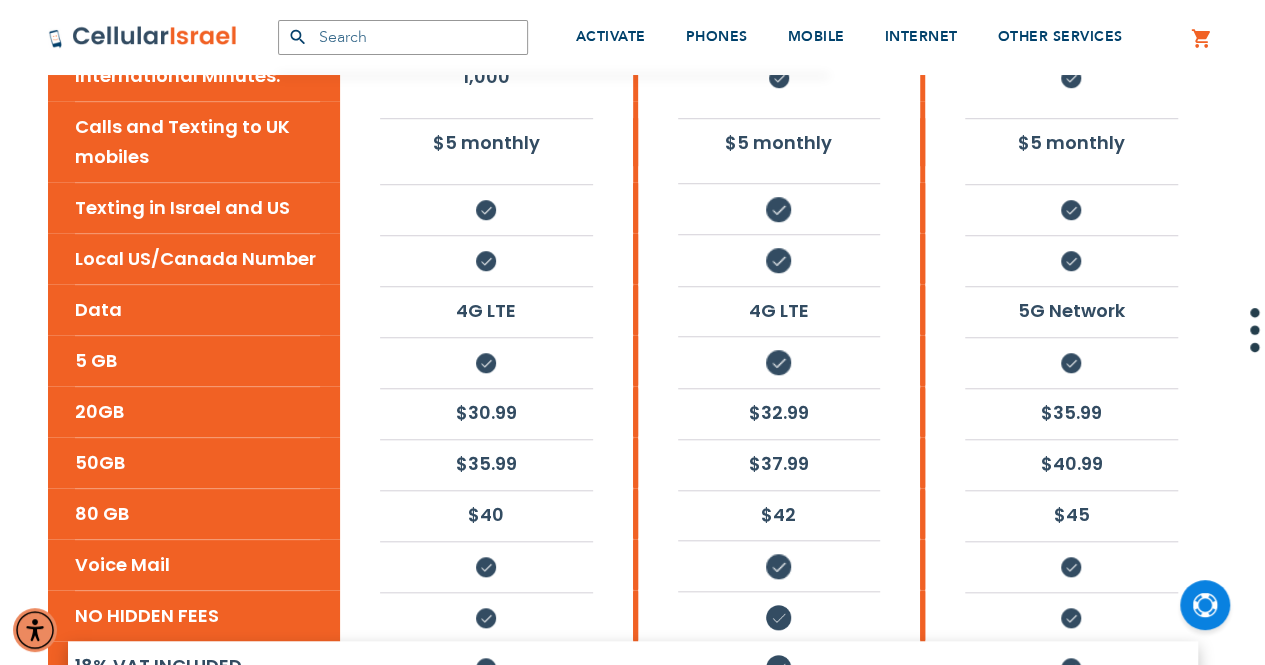 scroll, scrollTop: 658, scrollLeft: 0, axis: vertical 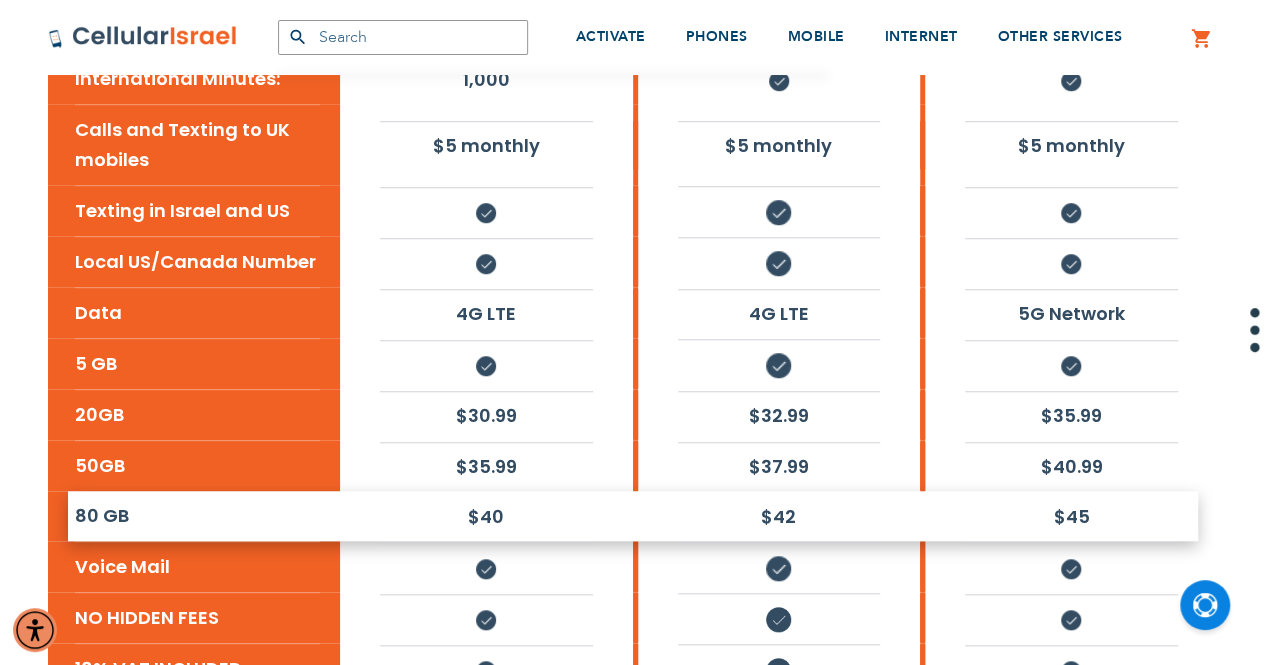 click on "$42" at bounding box center (779, 516) 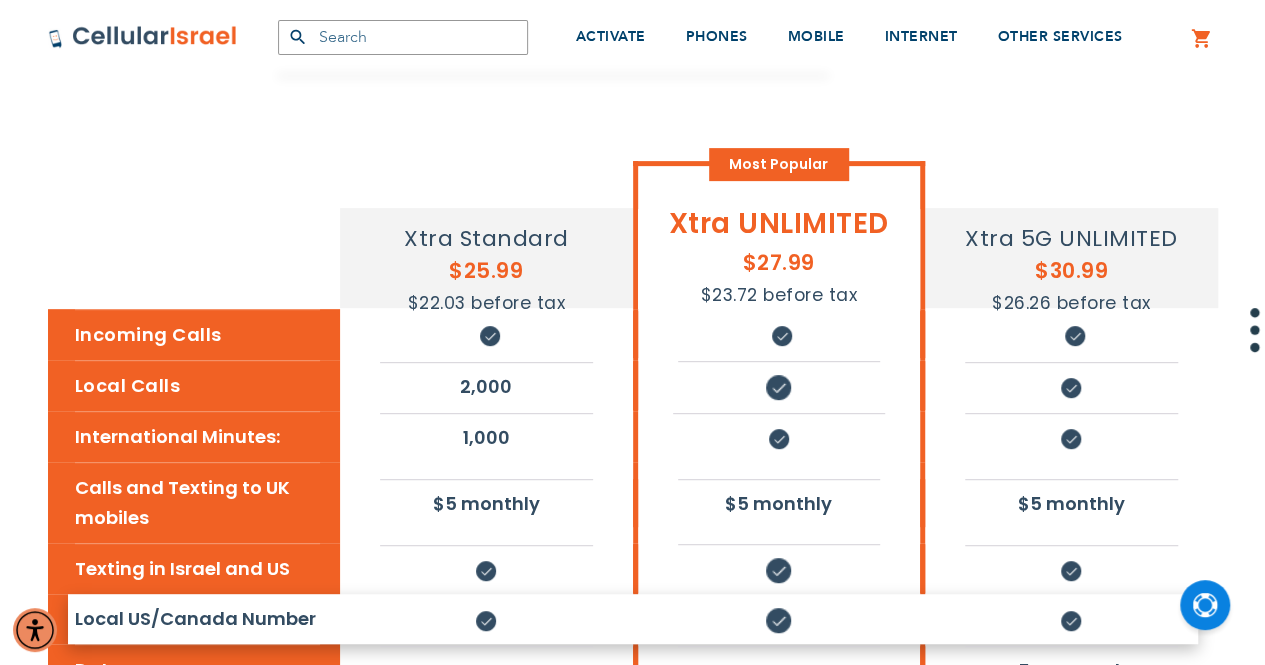 scroll, scrollTop: 296, scrollLeft: 0, axis: vertical 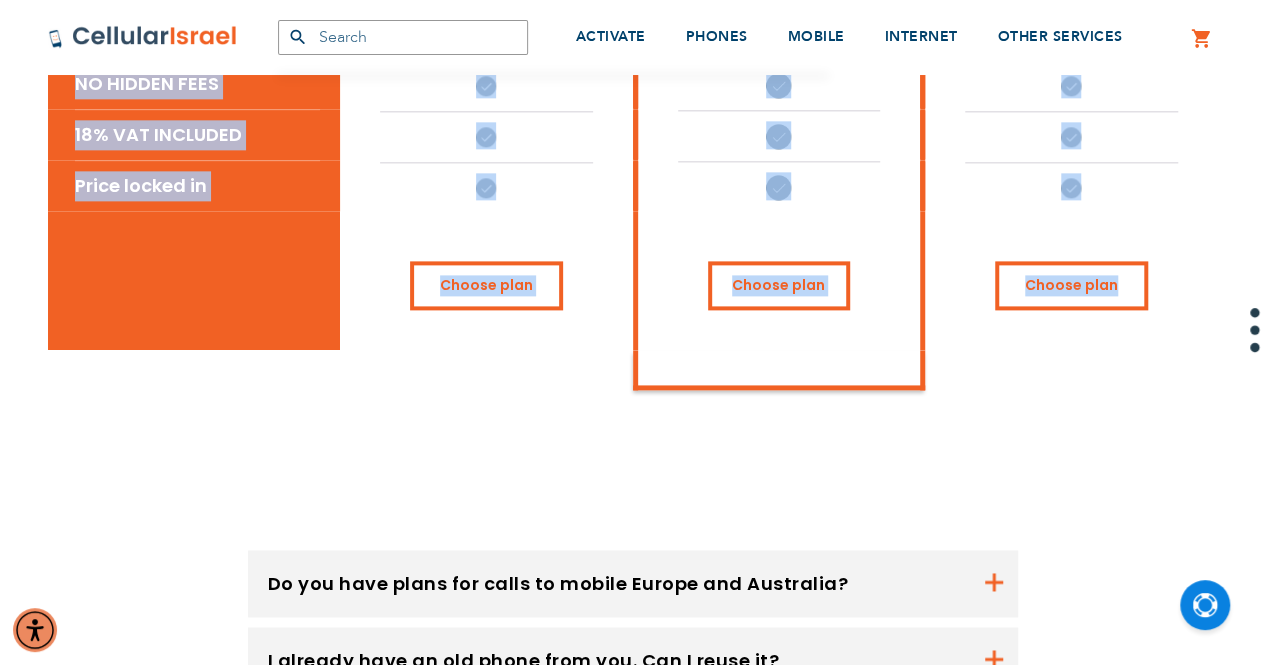 drag, startPoint x: 220, startPoint y: 211, endPoint x: 1127, endPoint y: 314, distance: 912.82965 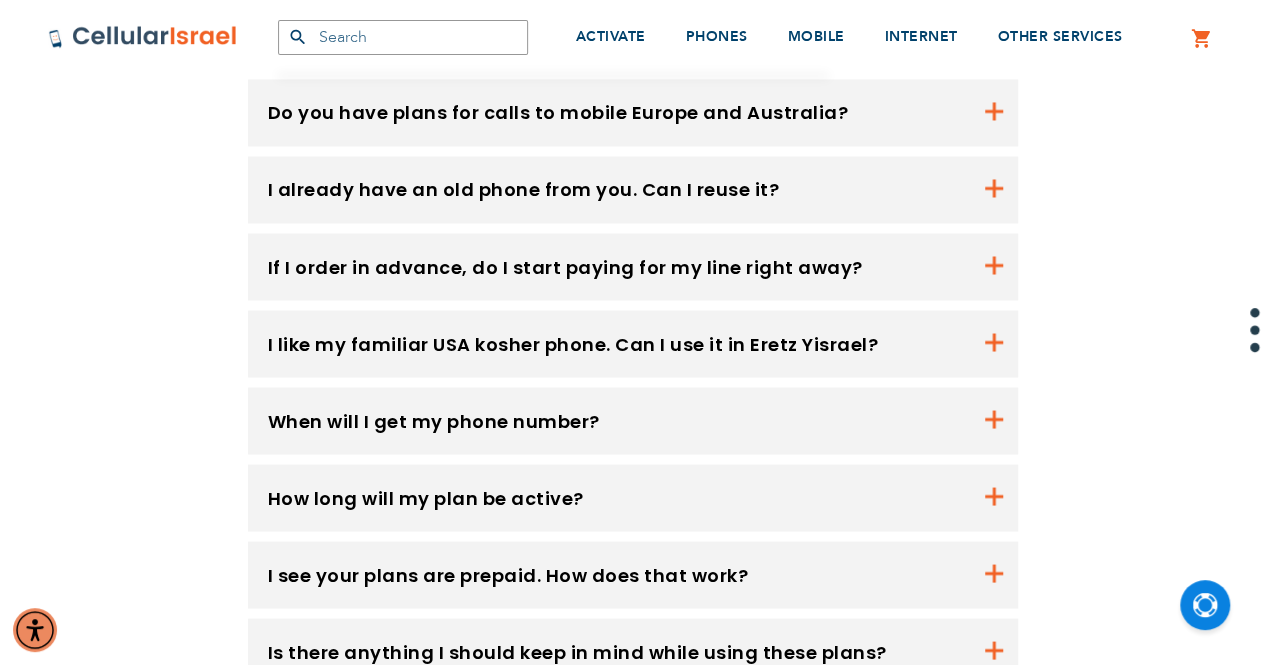 scroll, scrollTop: 1672, scrollLeft: 0, axis: vertical 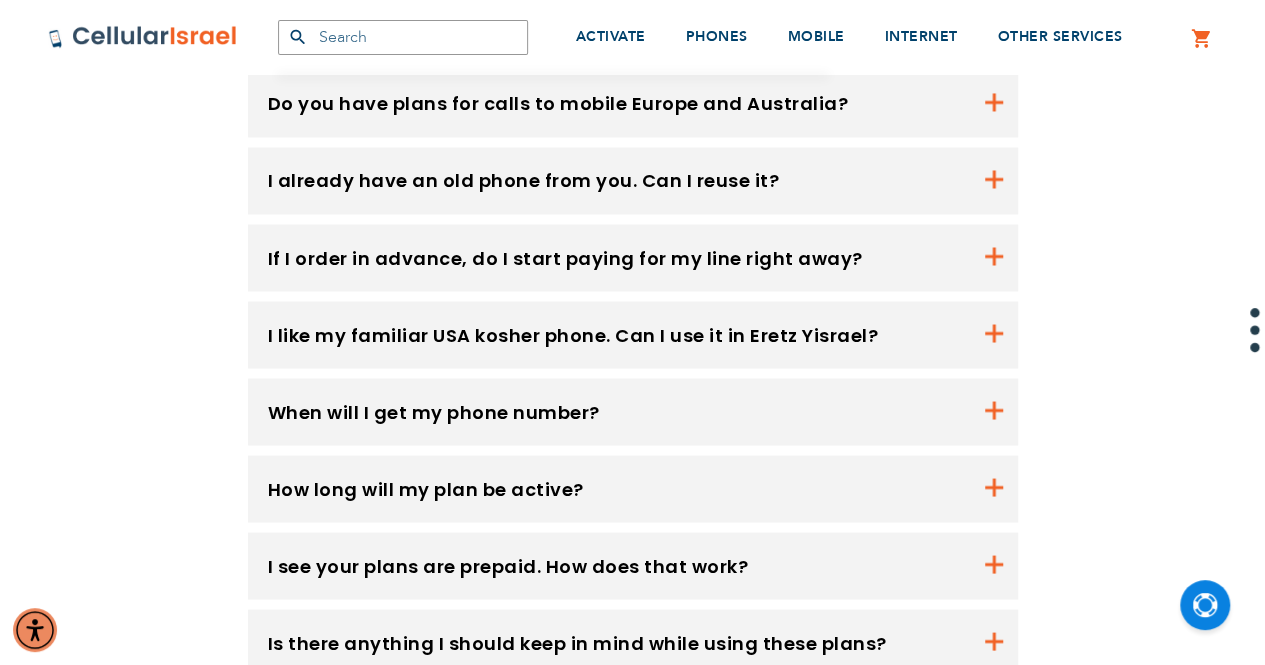 click on "Do you have plans for calls to mobile Europe and Australia?
Nope (sorry!). But we’ve still got you covered with calling cards at great rates.
I already have an old phone from you. Can I reuse it?
here" at bounding box center [633, 545] 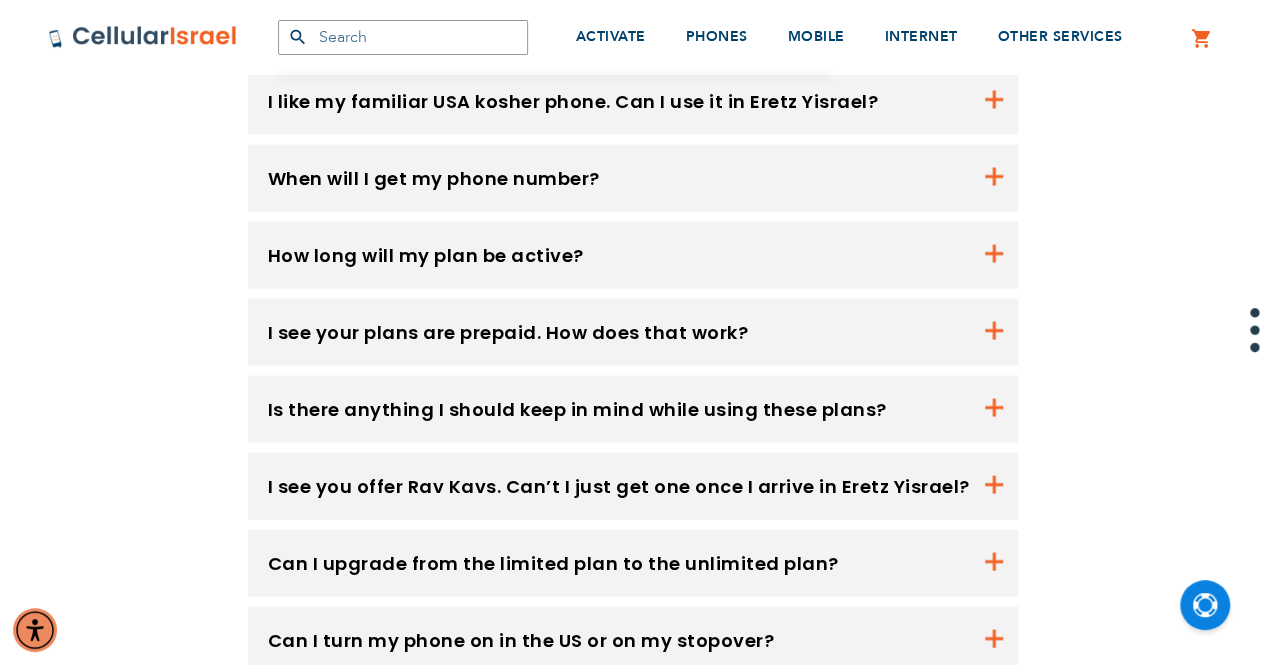 scroll, scrollTop: 2022, scrollLeft: 0, axis: vertical 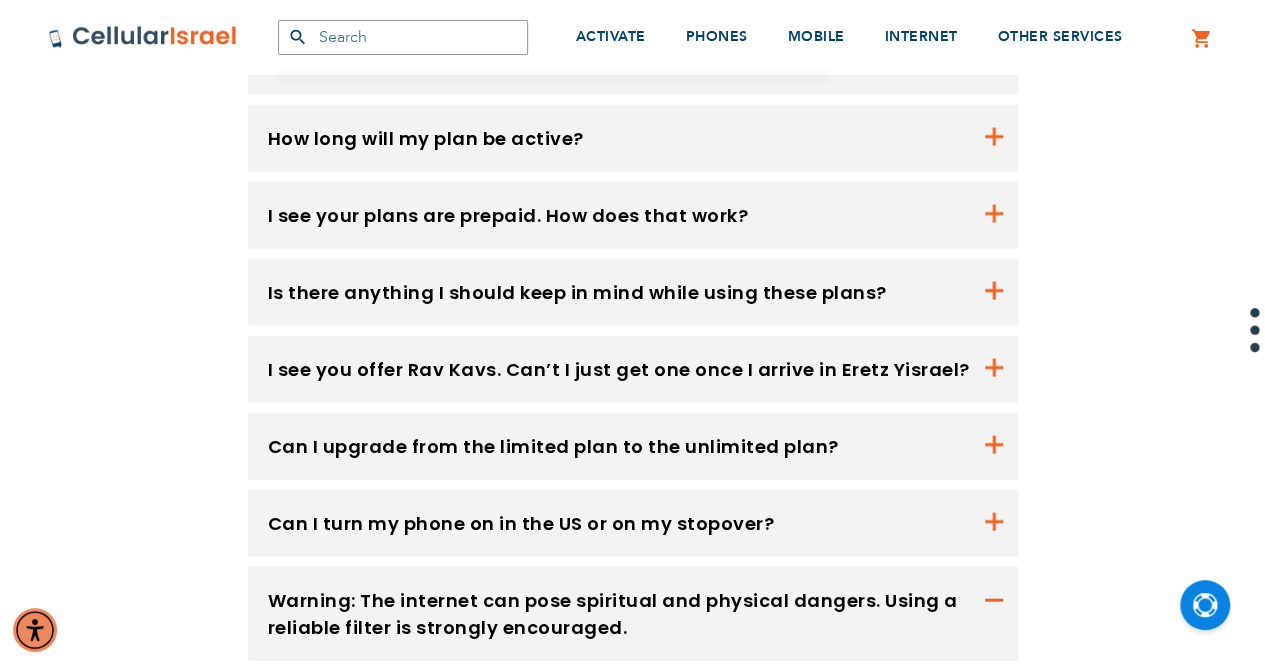 click on "I see your plans are prepaid. How does that work?" at bounding box center (633, 138) 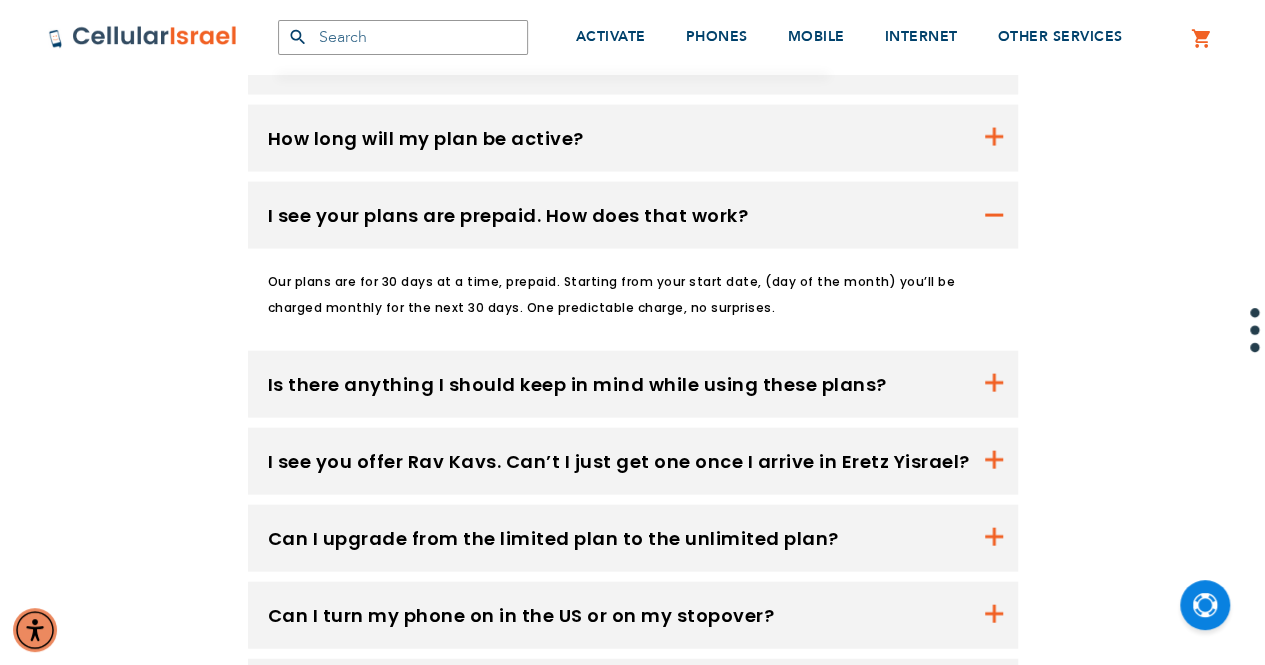 click on "Is there anything I should keep in mind while using these plans?" at bounding box center [633, 138] 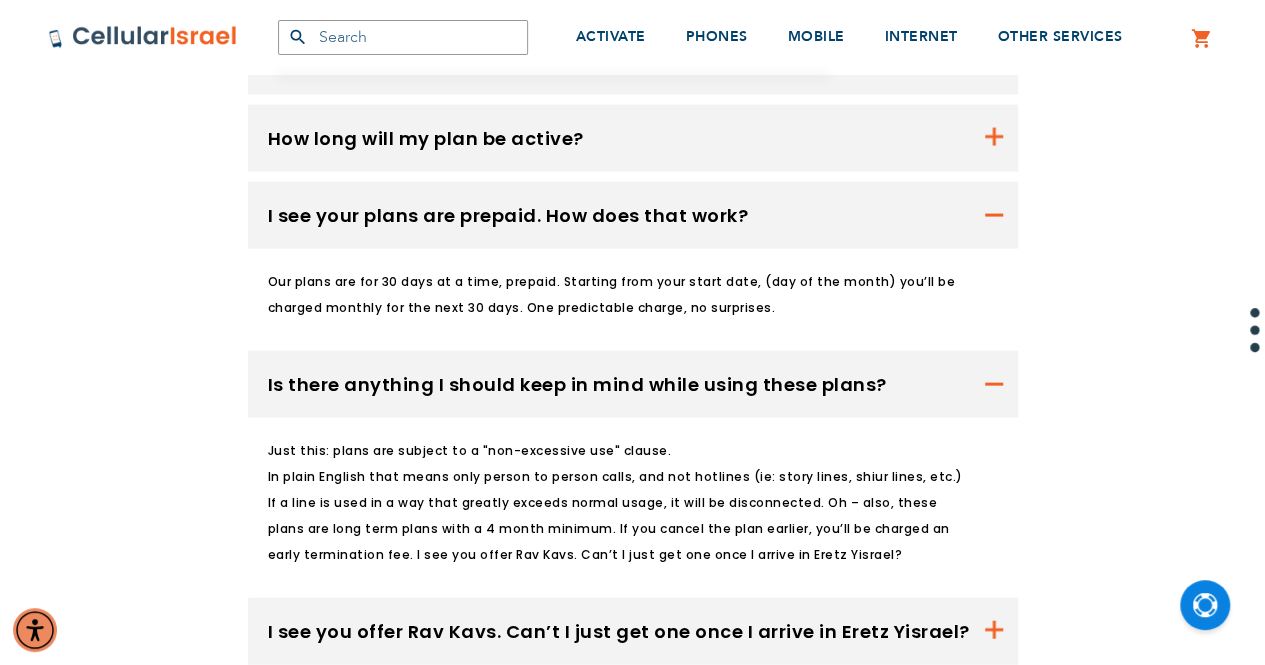 click on "Just this: plans are subject to a "non-excessive use" clause.
In plain English that means
only person to person calls, and not hotlines (ie: story lines, shiur lines, etc.) If a line is used in a way that greatly exceeds normal usage, it will be disconnected.
Oh – also, these plans are long term plans with a 4 month minimum.
If you cancel the plan earlier, you’ll be charged an early termination fee." at bounding box center (620, 503) 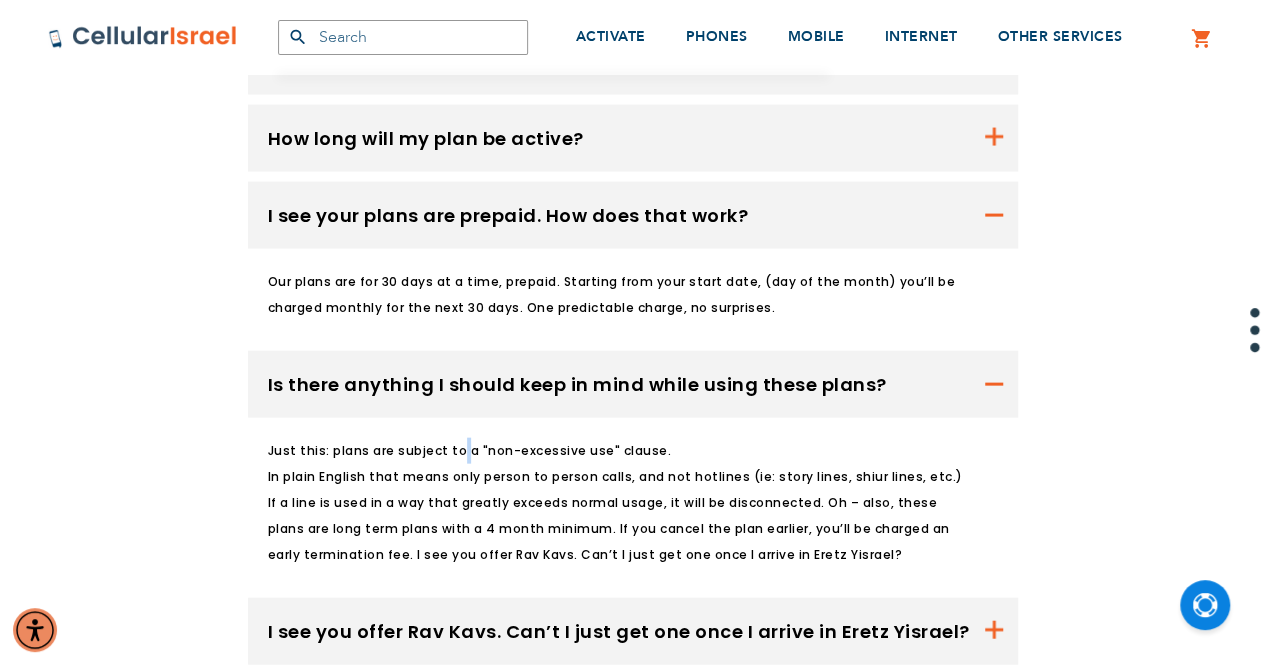 click on "Just this: plans are subject to a "non-excessive use" clause.
In plain English that means
only person to person calls, and not hotlines (ie: story lines, shiur lines, etc.) If a line is used in a way that greatly exceeds normal usage, it will be disconnected.
Oh – also, these plans are long term plans with a 4 month minimum.
If you cancel the plan earlier, you’ll be charged an early termination fee." at bounding box center [620, 503] 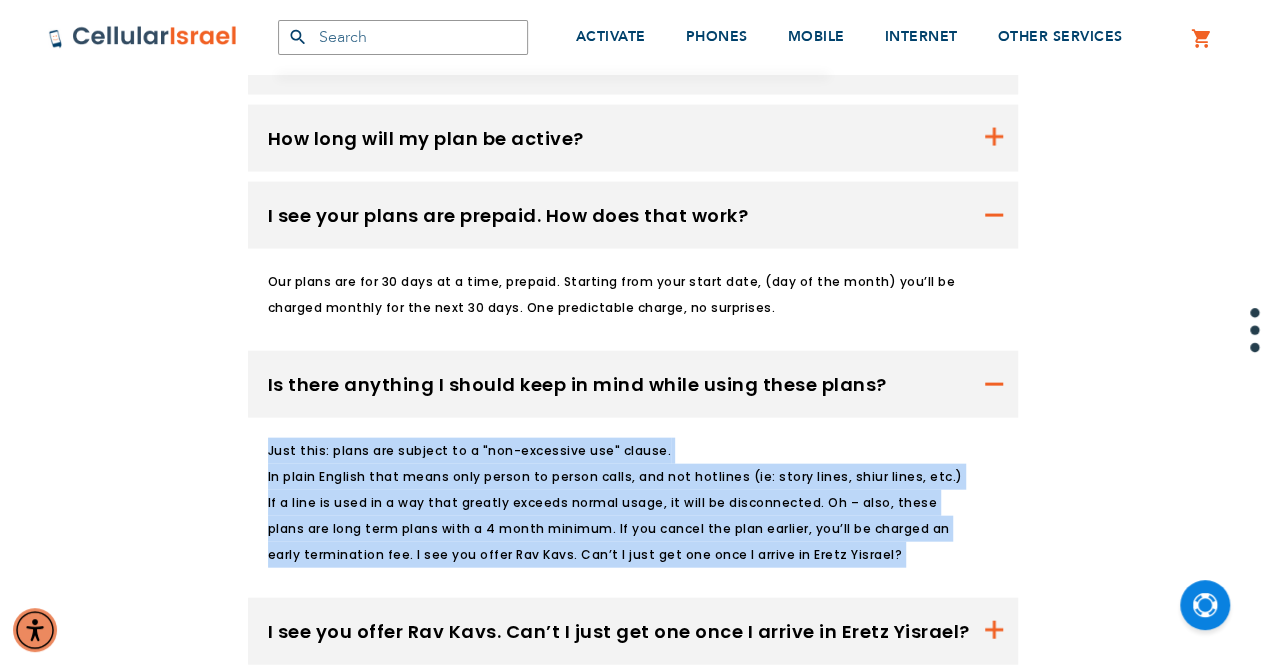 drag, startPoint x: 458, startPoint y: 443, endPoint x: 468, endPoint y: 508, distance: 65.76473 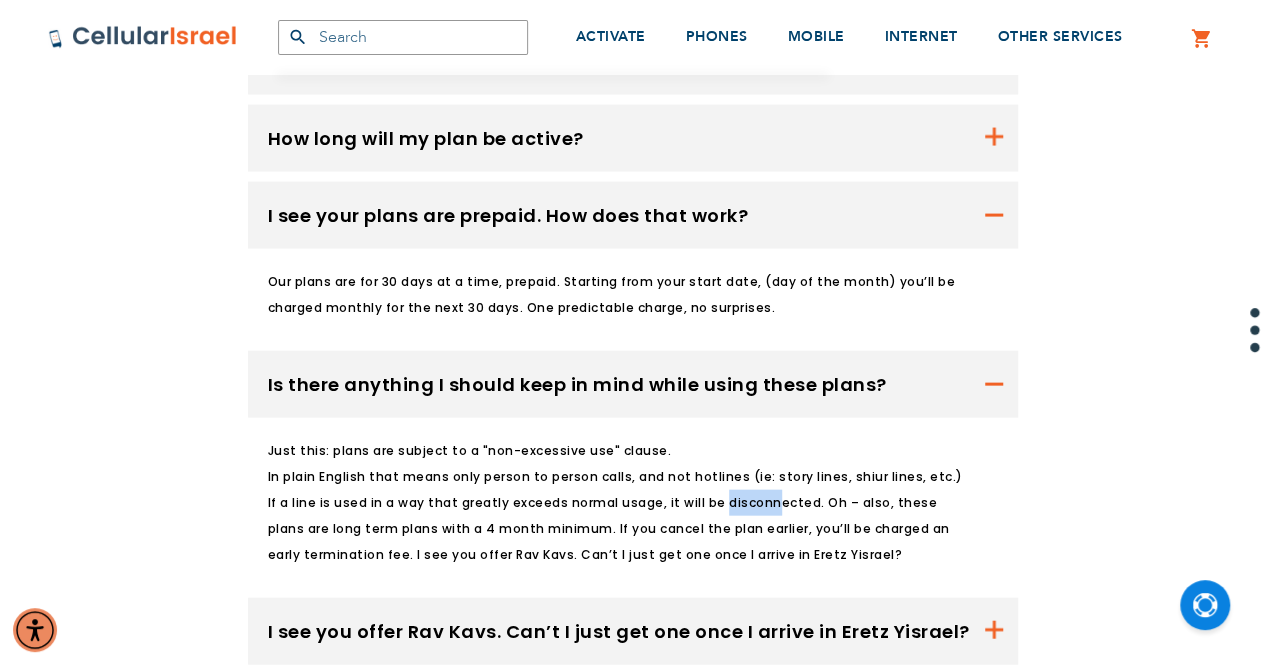 click on "Just this: plans are subject to a "non-excessive use" clause.
In plain English that means
only person to person calls, and not hotlines (ie: story lines, shiur lines, etc.) If a line is used in a way that greatly exceeds normal usage, it will be disconnected.
Oh – also, these plans are long term plans with a 4 month minimum.
If you cancel the plan earlier, you’ll be charged an early termination fee." at bounding box center [620, 503] 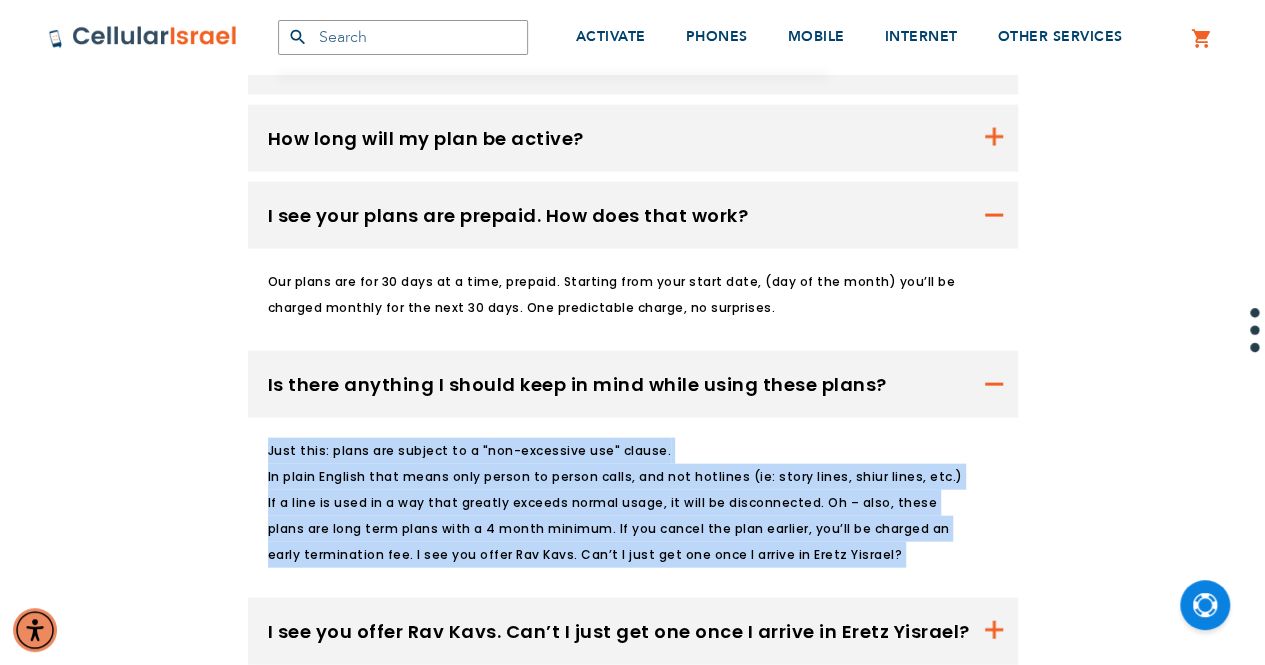 drag, startPoint x: 468, startPoint y: 508, endPoint x: 464, endPoint y: 412, distance: 96.0833 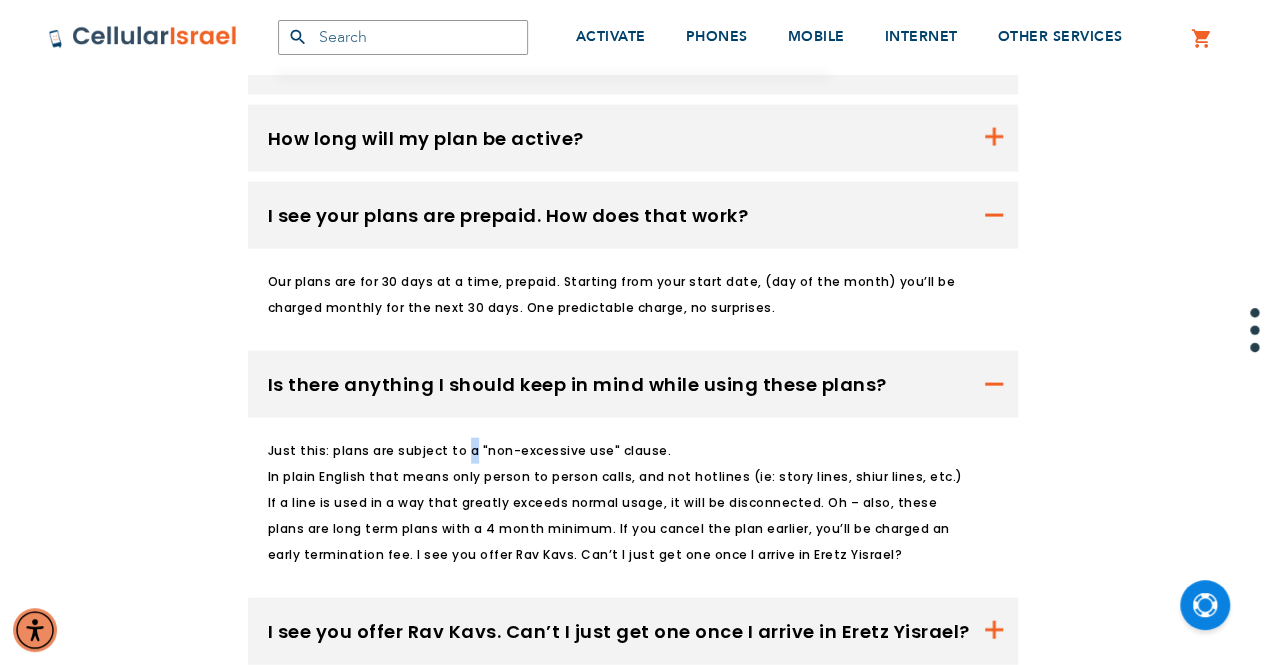 click on "Just this: plans are subject to a "non-excessive use" clause.
In plain English that means
only person to person calls, and not hotlines (ie: story lines, shiur lines, etc.) If a line is used in a way that greatly exceeds normal usage, it will be disconnected.
Oh – also, these plans are long term plans with a 4 month minimum.
If you cancel the plan earlier, you’ll be charged an early termination fee." at bounding box center [633, 503] 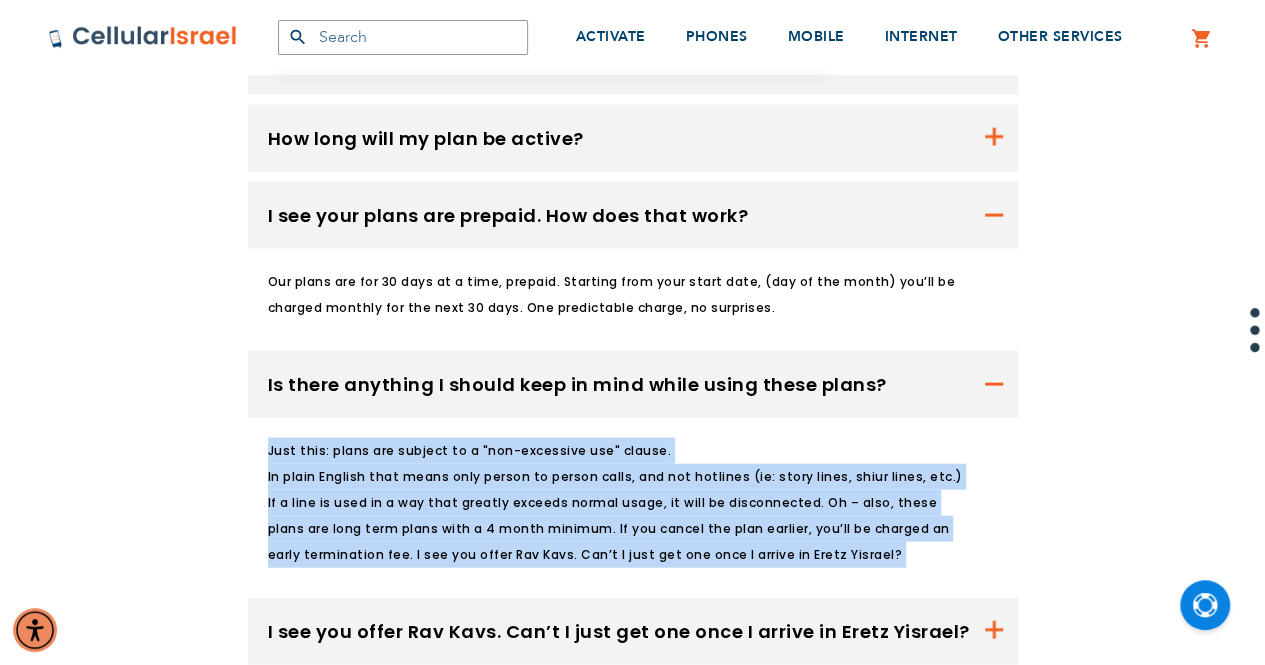 drag, startPoint x: 464, startPoint y: 412, endPoint x: 486, endPoint y: 508, distance: 98.48858 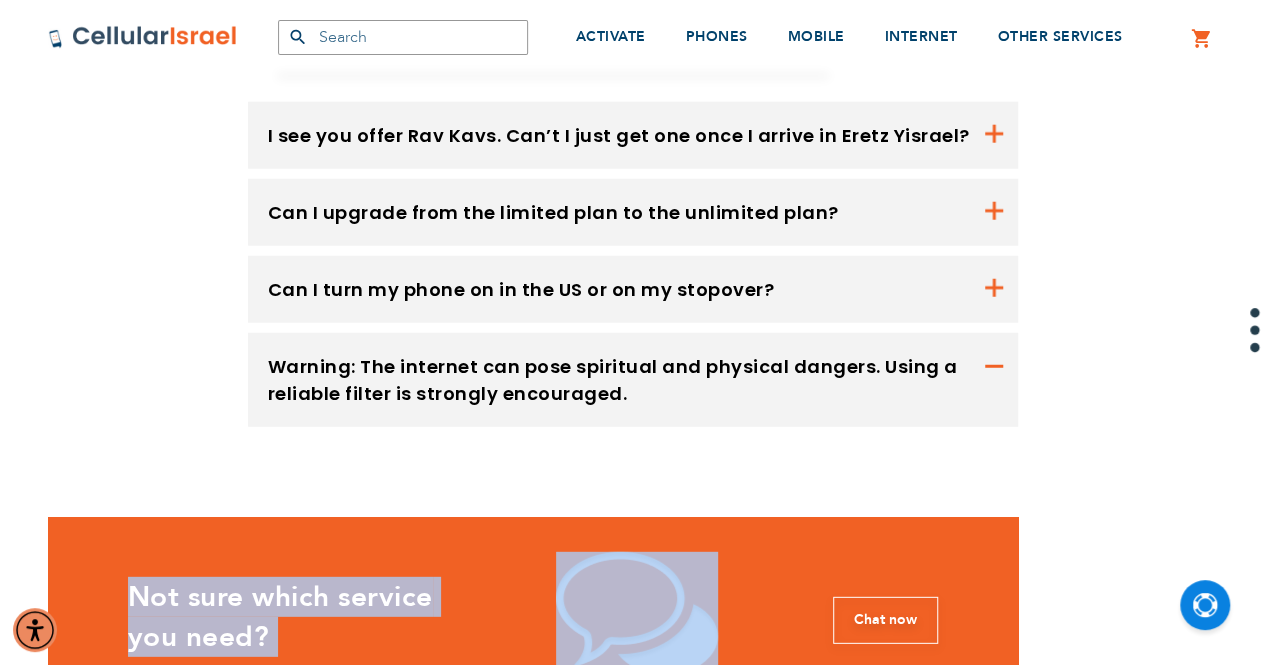 scroll, scrollTop: 2522, scrollLeft: 0, axis: vertical 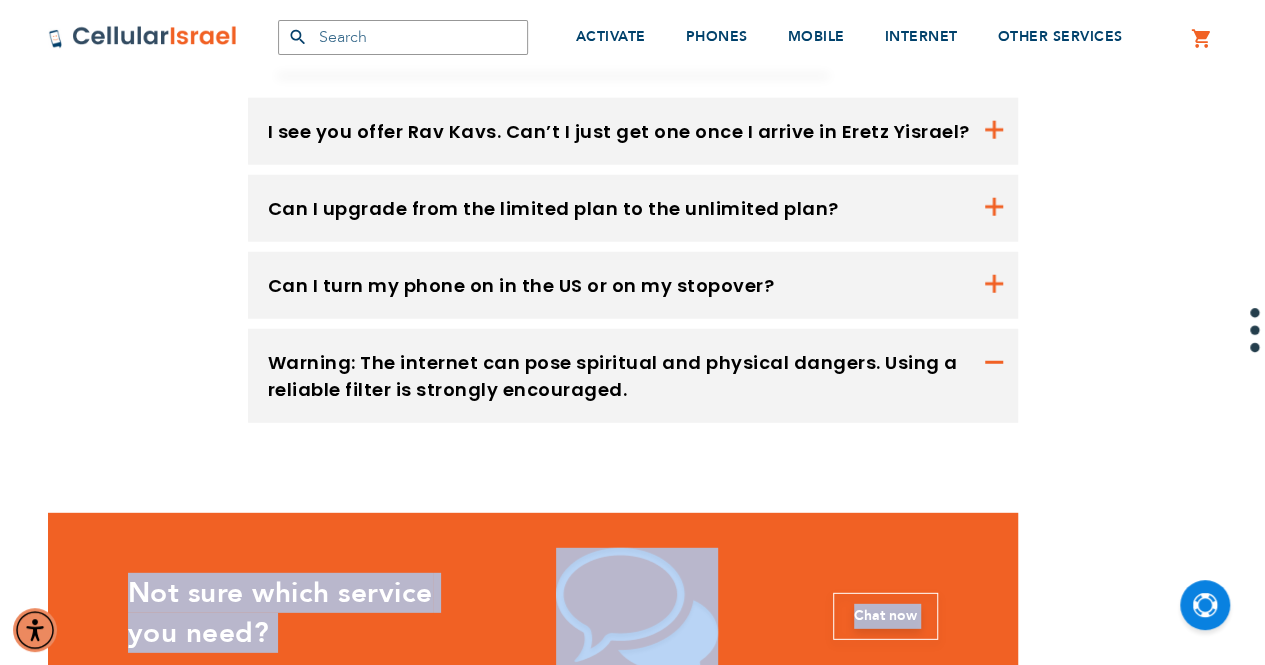 click on "Can I upgrade from the limited plan to the unlimited plan?" at bounding box center (633, 208) 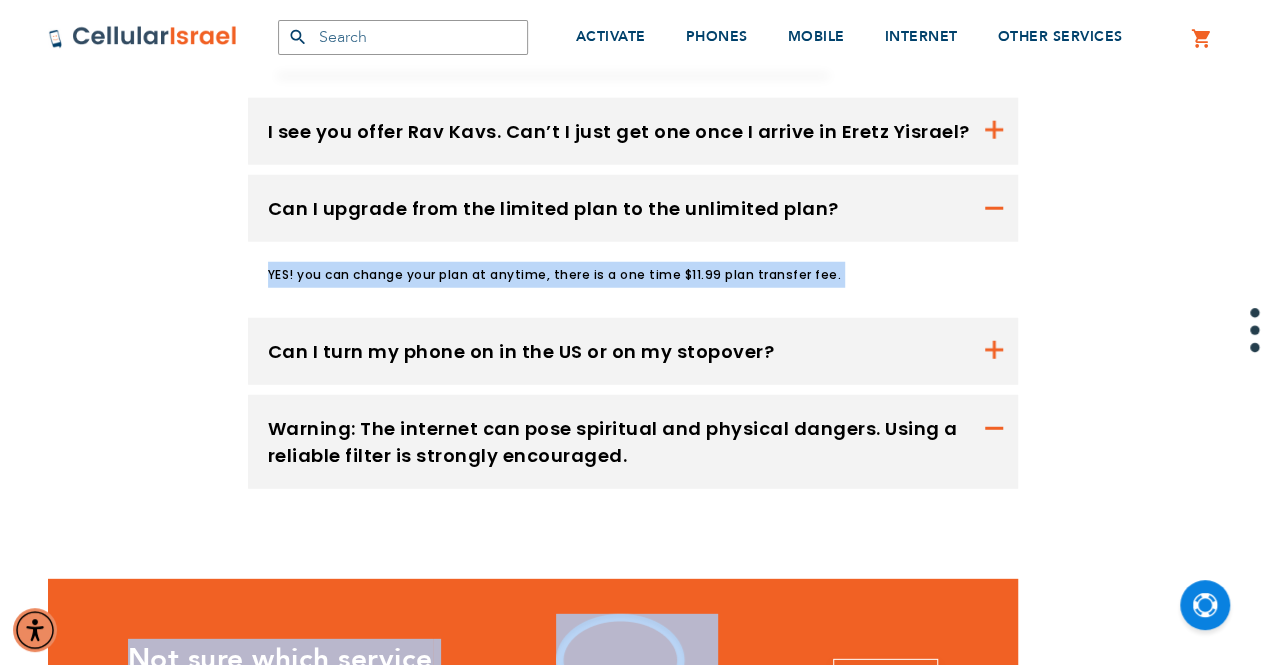 click on "YES! you can change your plan at anytime, there is a one time $11.99 plan transfer fee." at bounding box center (633, 275) 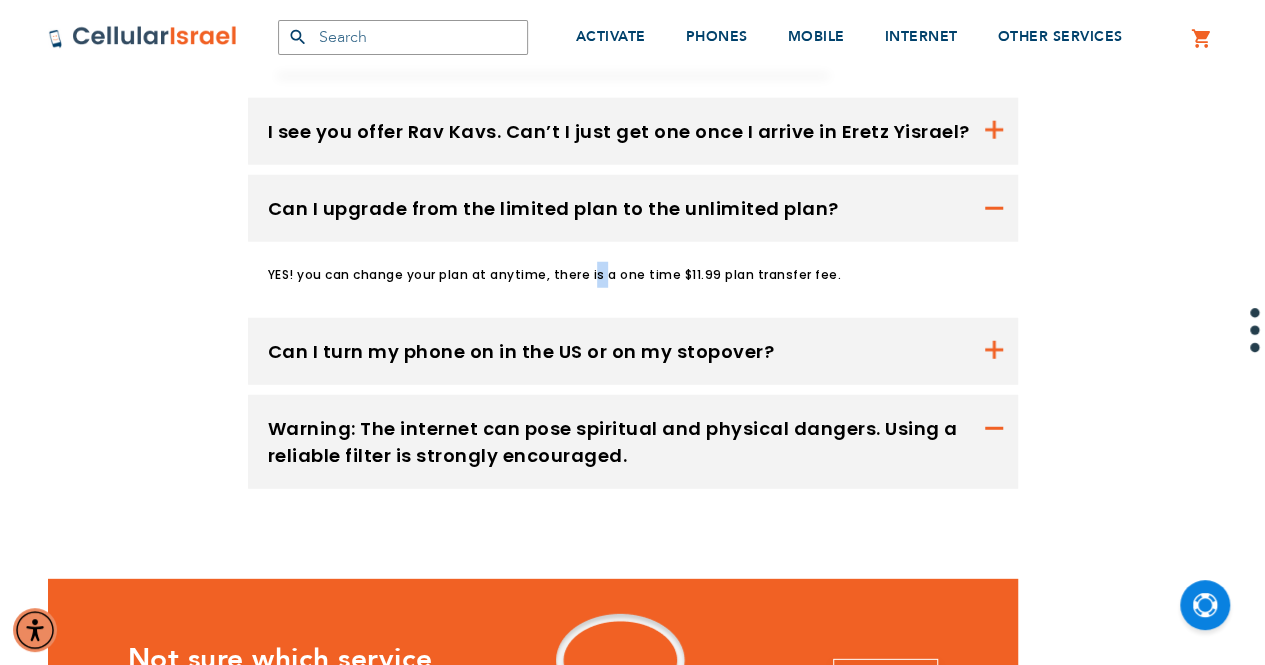 click on "YES! you can change your plan at anytime, there is a one time $11.99 plan transfer fee." at bounding box center (633, 275) 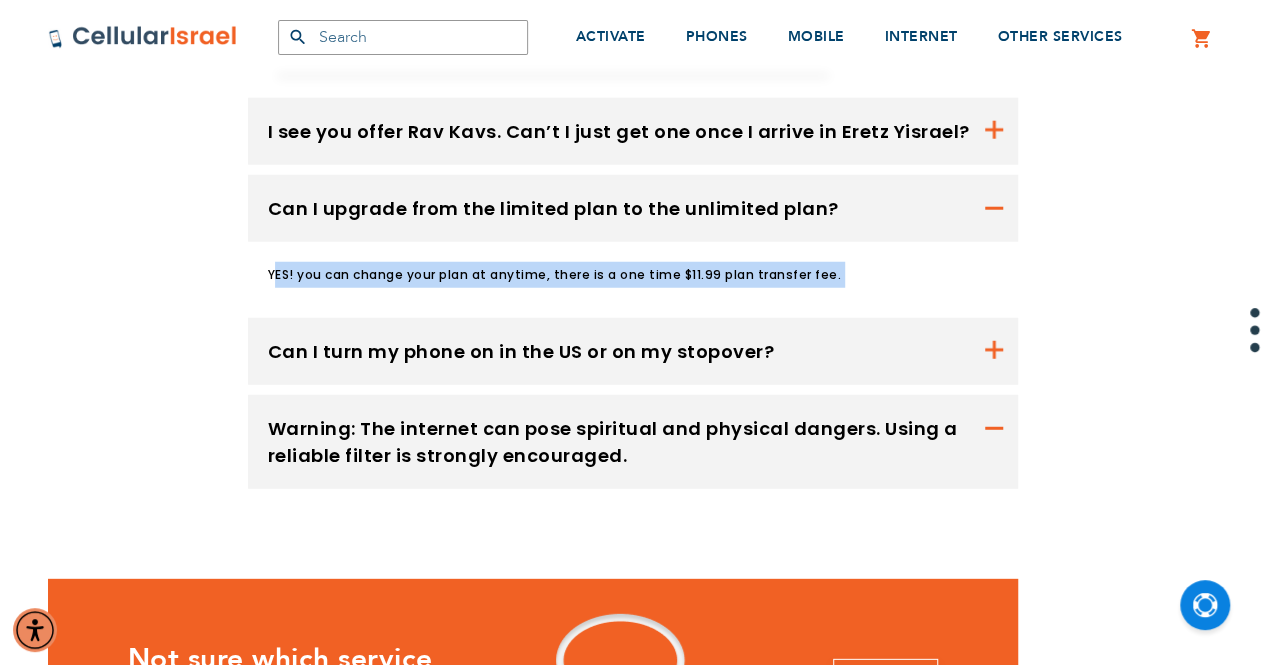 click on "YES! you can change your plan at anytime, there is a one time $11.99 plan transfer fee." at bounding box center [633, 275] 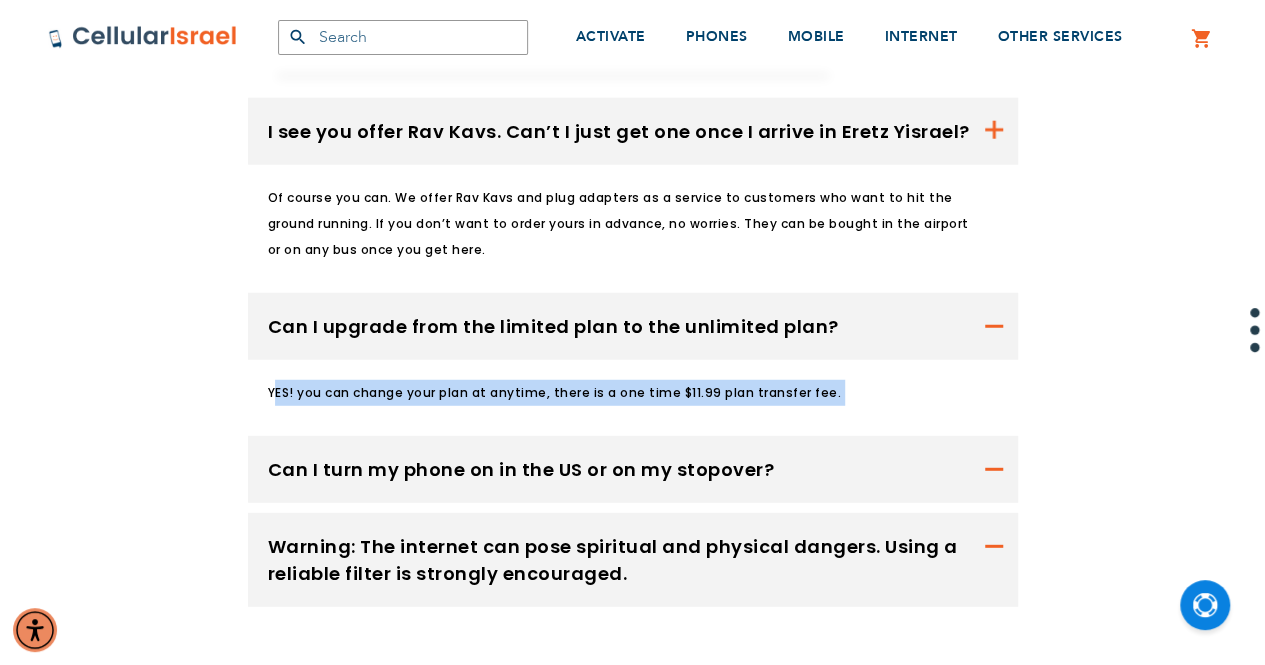 click on "Can I turn my phone on in the US or on my stopover?" at bounding box center (633, 131) 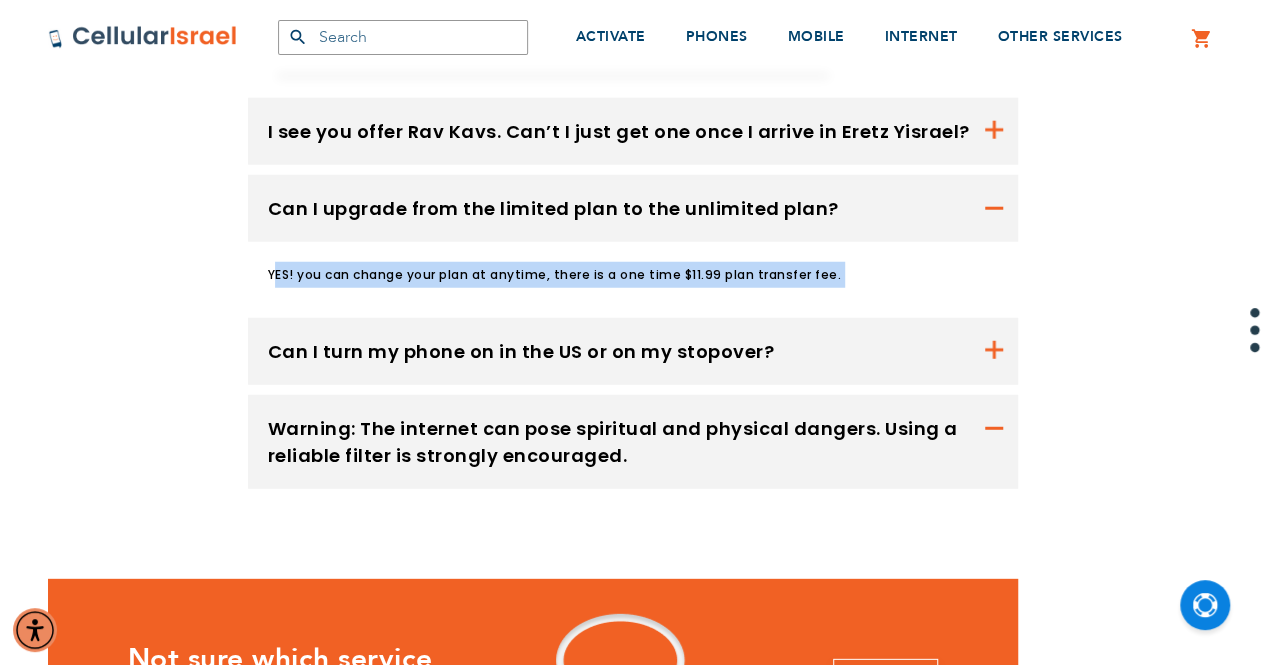 click on "Warning: The internet can pose spiritual and physical dangers. Using a reliable filter is strongly encouraged." at bounding box center [633, 442] 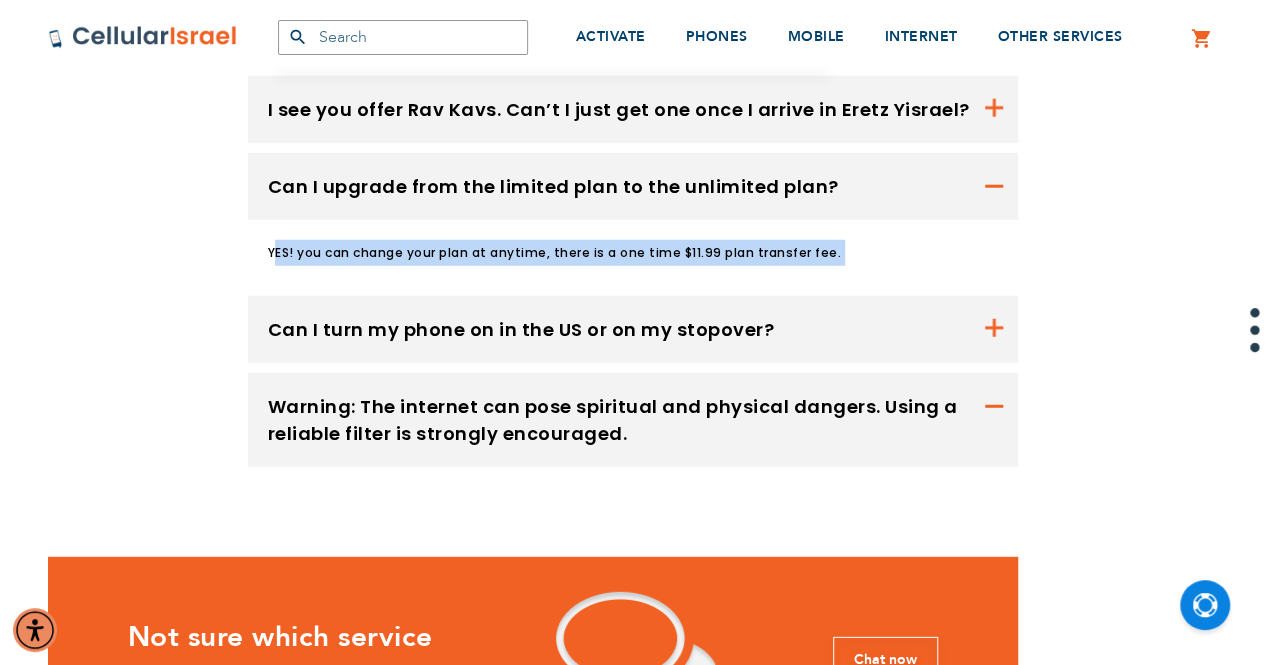 scroll, scrollTop: 2556, scrollLeft: 0, axis: vertical 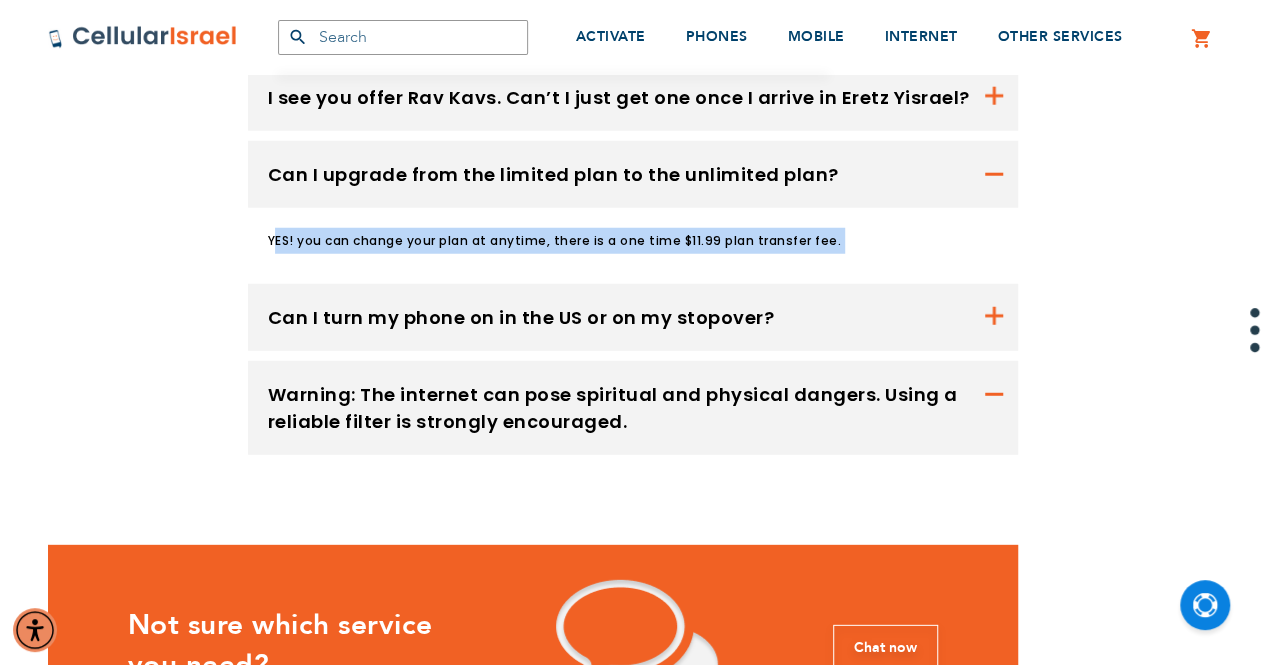 click on "Can I turn my phone on in the US or on my stopover?" at bounding box center (633, 97) 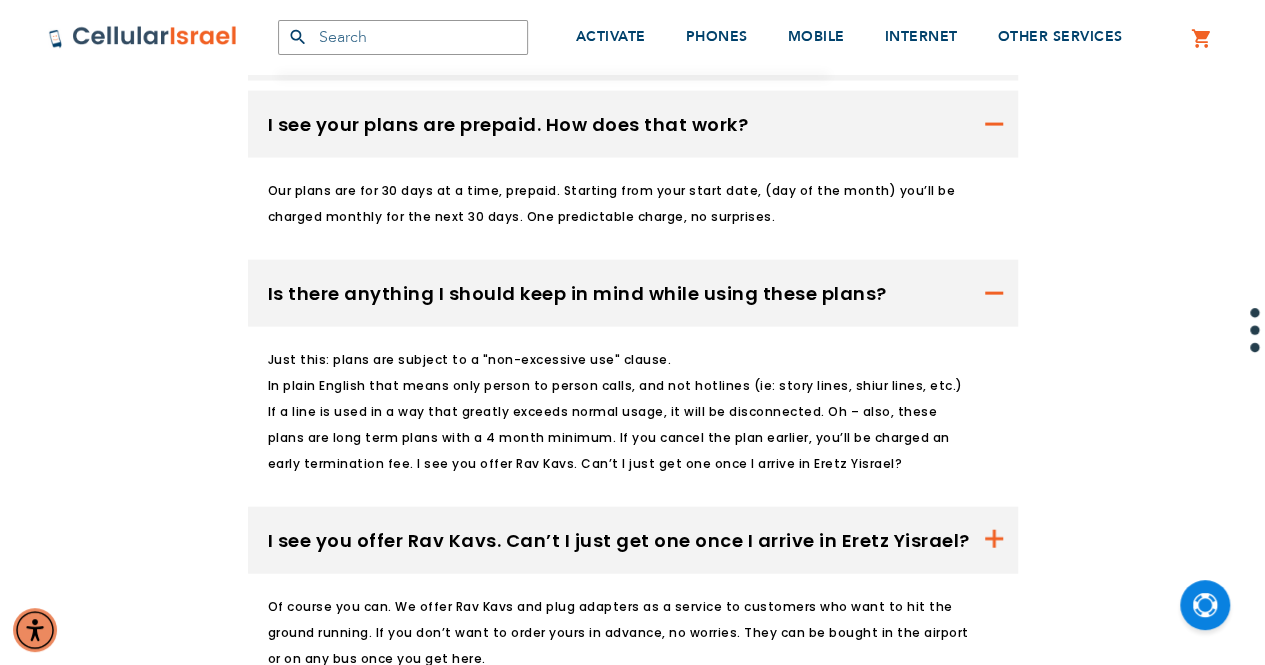 scroll, scrollTop: 2107, scrollLeft: 0, axis: vertical 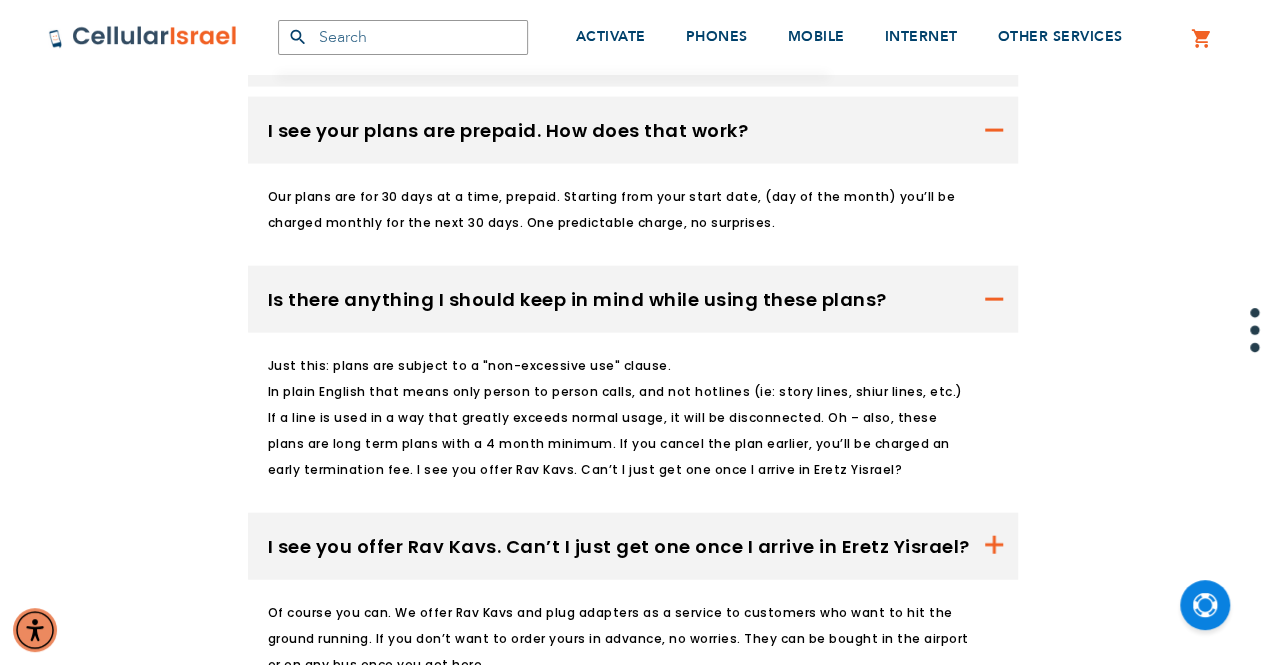 click on "Just this: plans are subject to a "non-excessive use" clause.
In plain English that means
only person to person calls, and not hotlines (ie: story lines, shiur lines, etc.) If a line is used in a way that greatly exceeds normal usage, it will be disconnected.
Oh – also, these plans are long term plans with a 4 month minimum.
If you cancel the plan earlier, you’ll be charged an early termination fee." at bounding box center [620, 418] 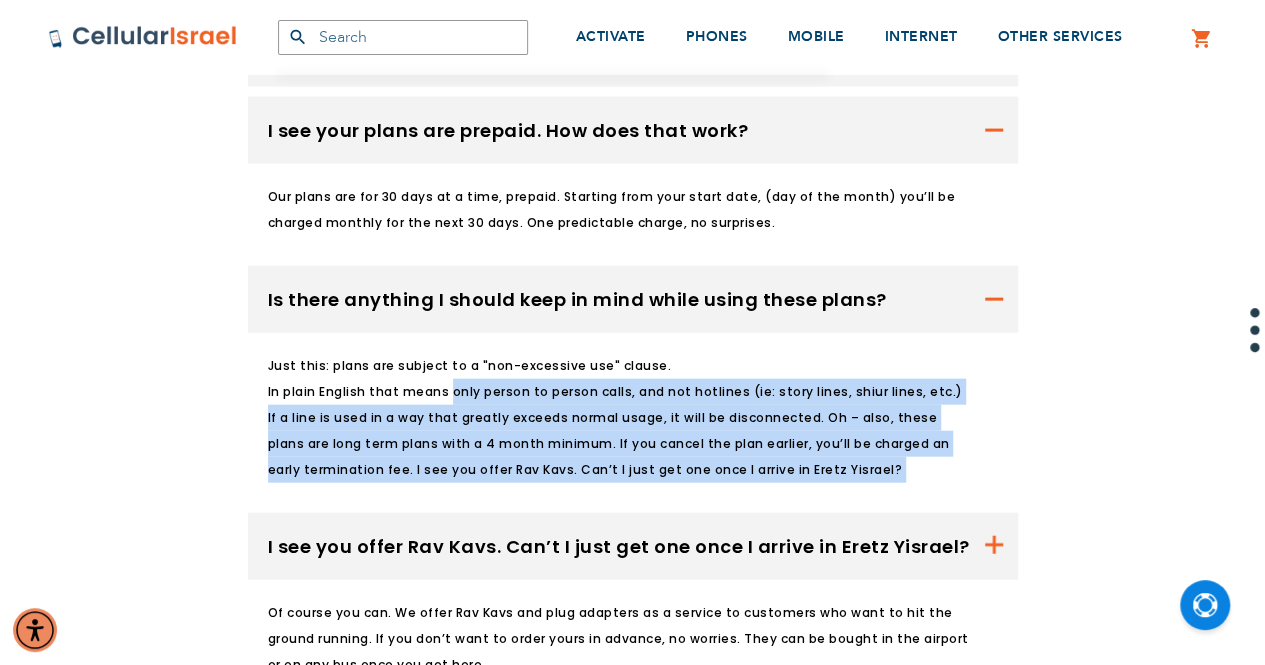 click on "Just this: plans are subject to a "non-excessive use" clause.
In plain English that means
only person to person calls, and not hotlines (ie: story lines, shiur lines, etc.) If a line is used in a way that greatly exceeds normal usage, it will be disconnected.
Oh – also, these plans are long term plans with a 4 month minimum.
If you cancel the plan earlier, you’ll be charged an early termination fee." at bounding box center (620, 418) 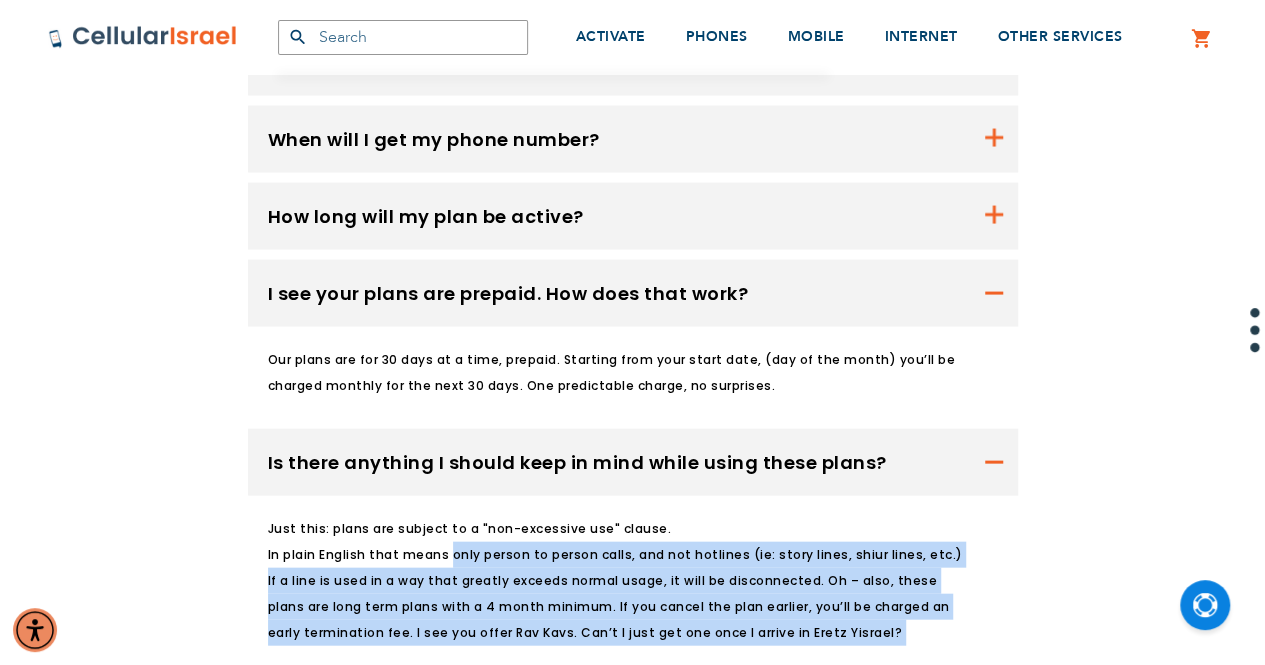 scroll, scrollTop: 1939, scrollLeft: 0, axis: vertical 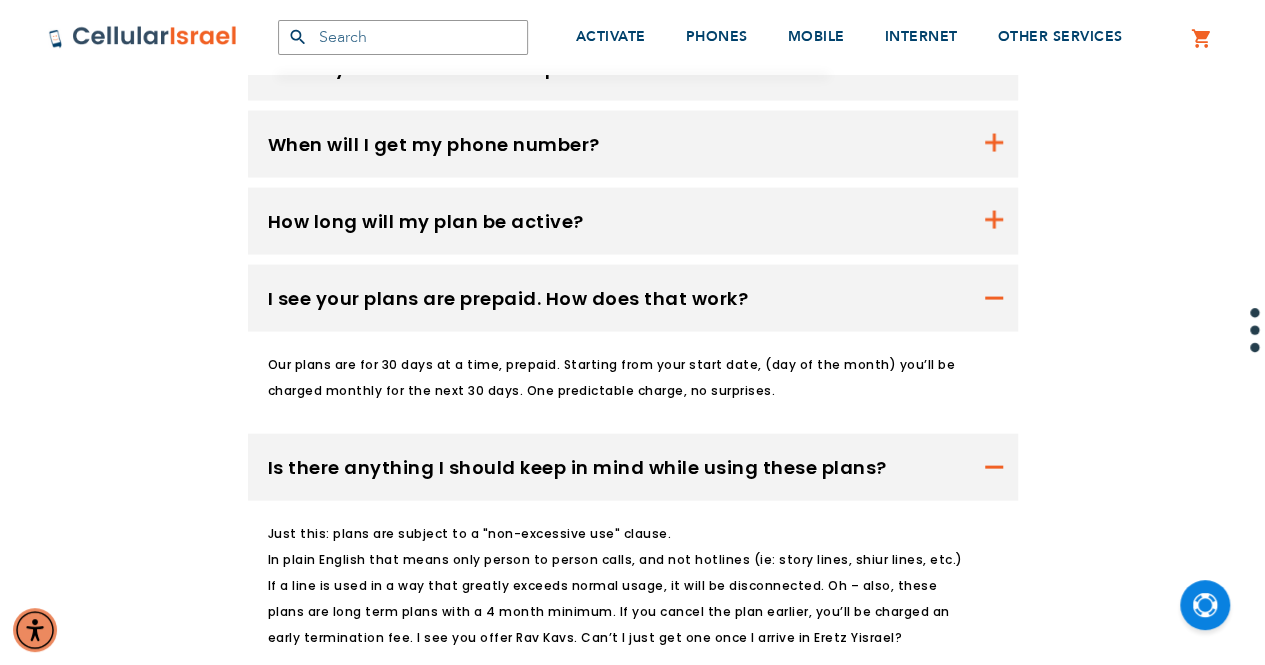 click on "Our plans are for 30 days at a time, prepaid. Starting from your start date,
(day of the month) you’ll be charged monthly
for the next 30 days. One predictable charge, no surprises." at bounding box center [633, 378] 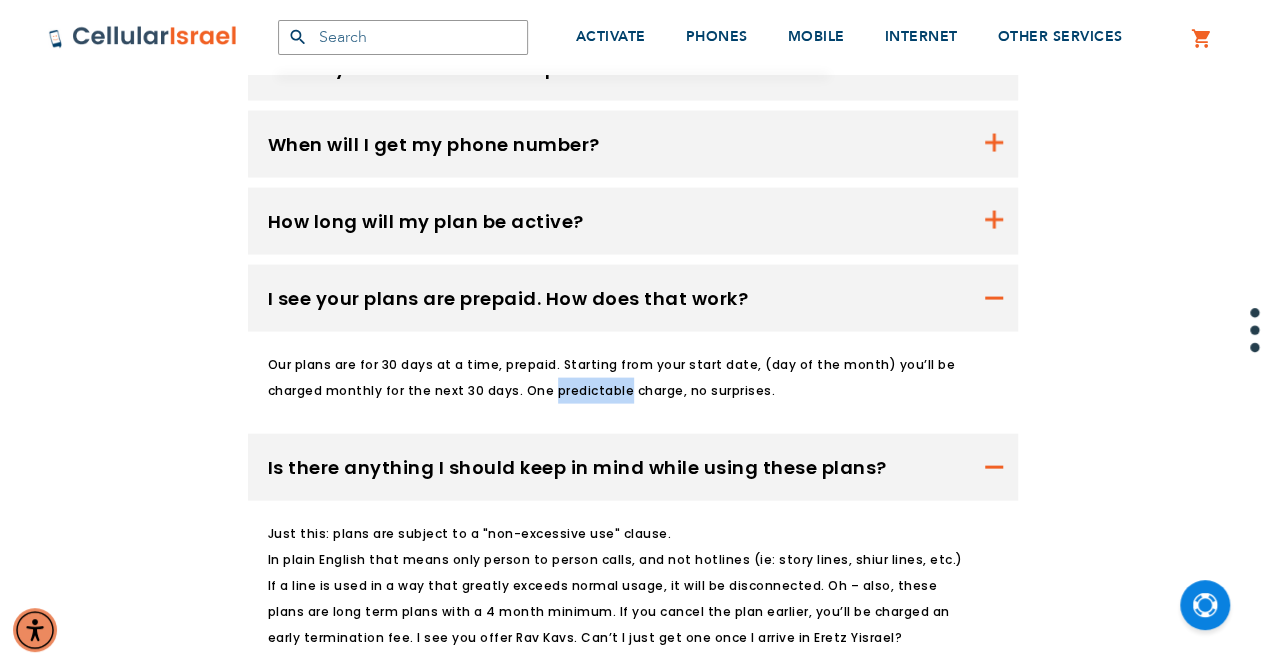 click on "Our plans are for 30 days at a time, prepaid. Starting from your start date,
(day of the month) you’ll be charged monthly
for the next 30 days. One predictable charge, no surprises." at bounding box center (633, 378) 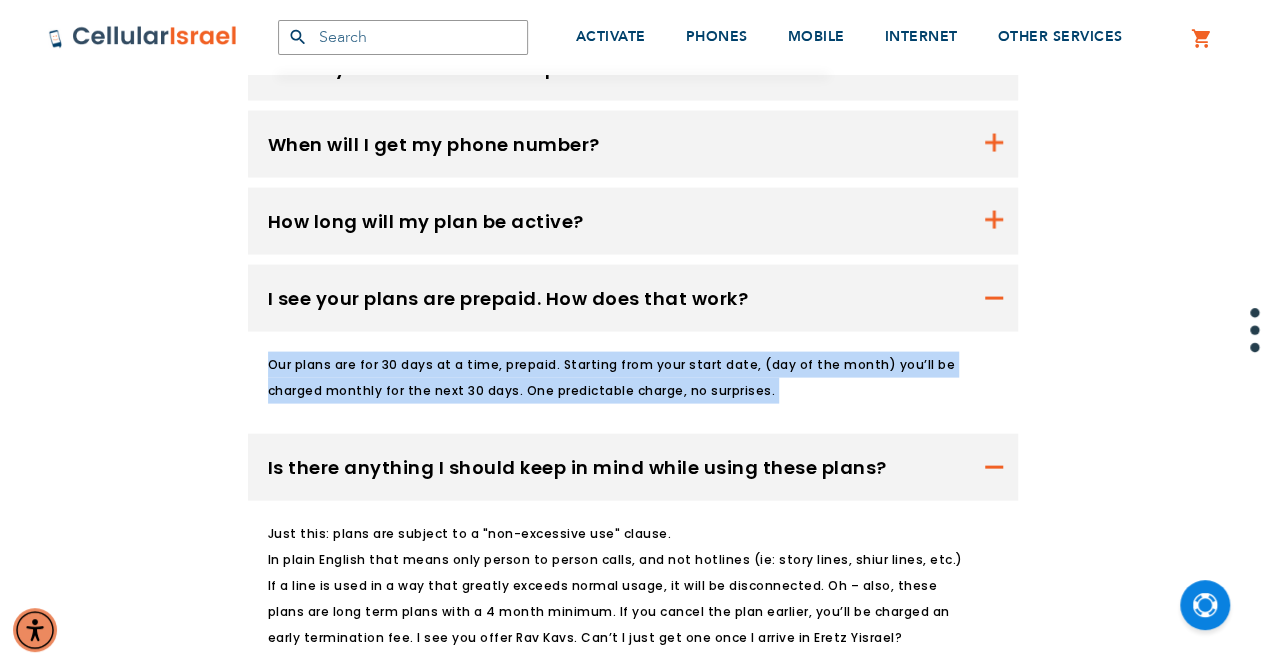 click on "Our plans are for 30 days at a time, prepaid. Starting from your start date,
(day of the month) you’ll be charged monthly
for the next 30 days. One predictable charge, no surprises." at bounding box center (633, 378) 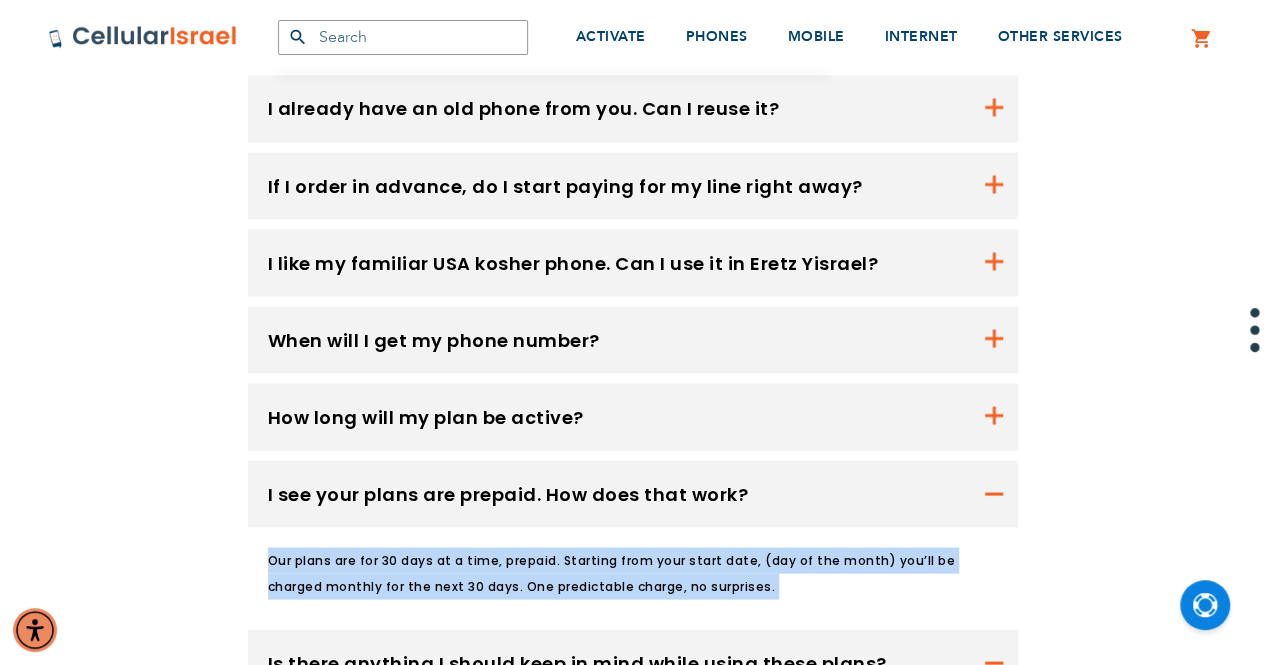 scroll, scrollTop: 1743, scrollLeft: 0, axis: vertical 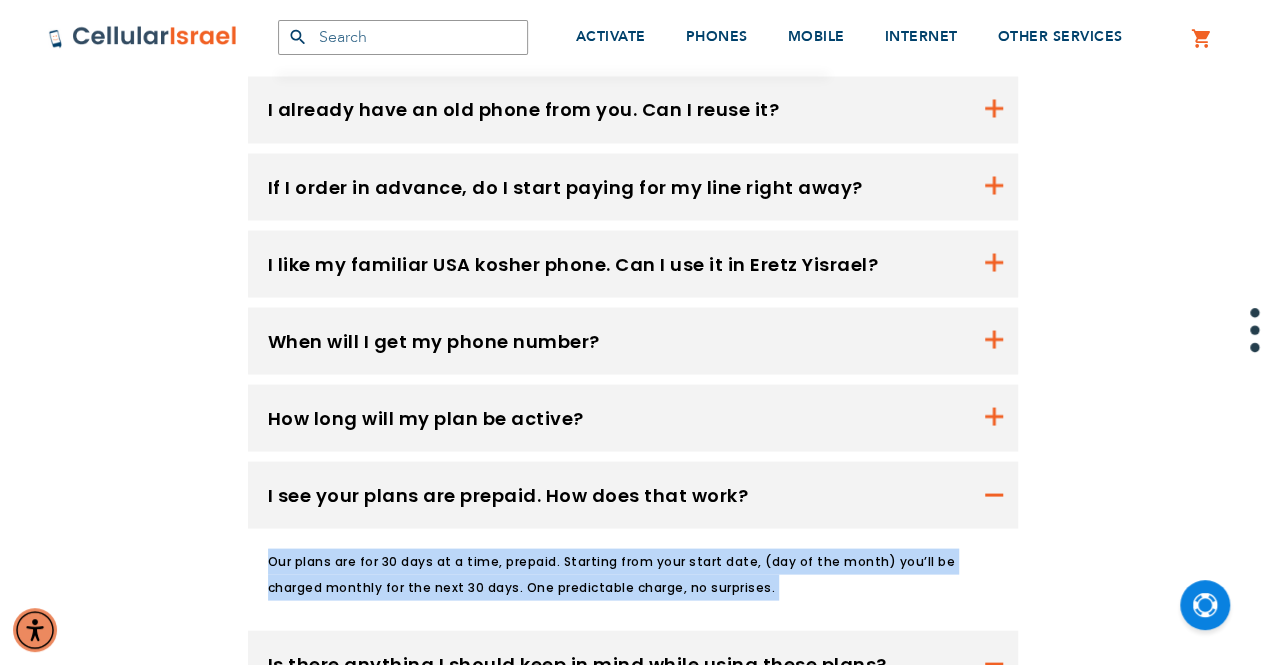 click on "When will I get my phone number?" at bounding box center [633, 340] 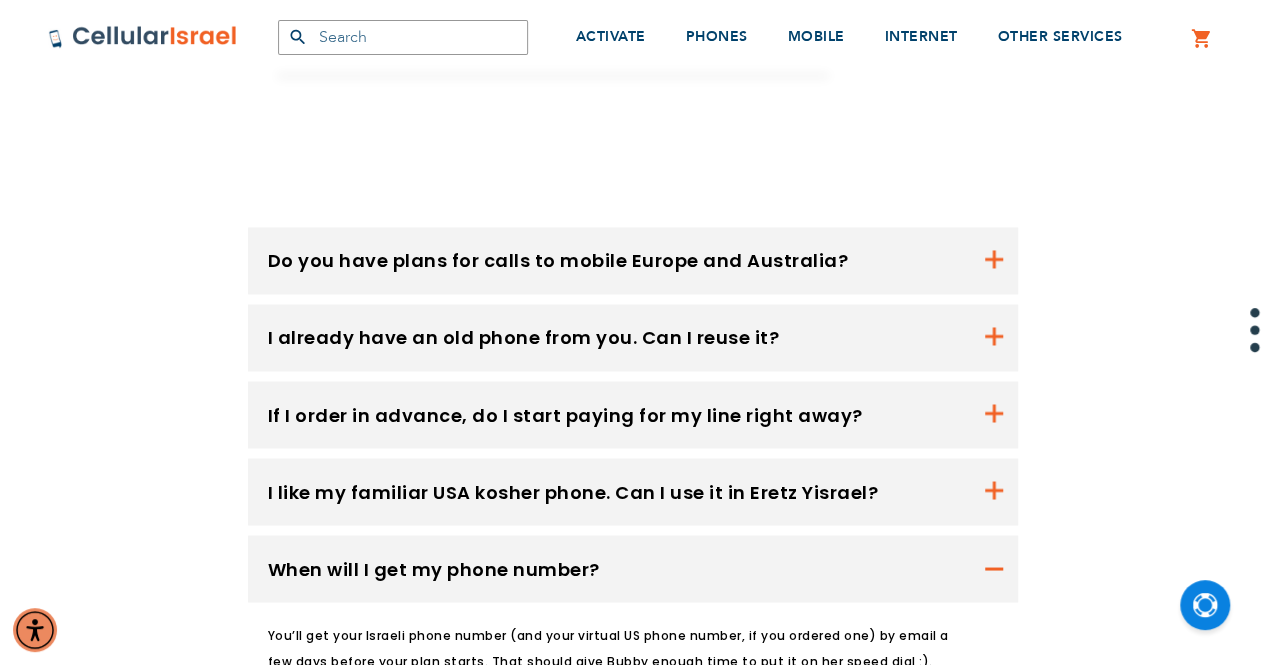 scroll, scrollTop: 1514, scrollLeft: 0, axis: vertical 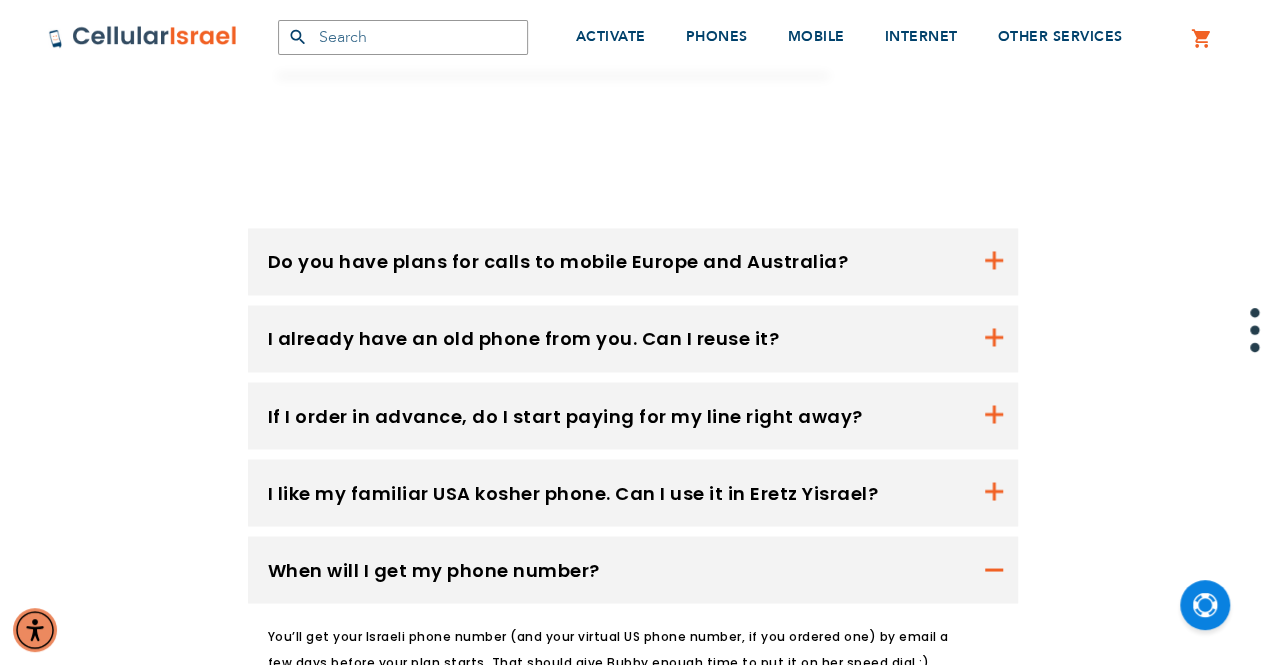 click on "I already have an old phone from you. Can I reuse it?" at bounding box center [633, 338] 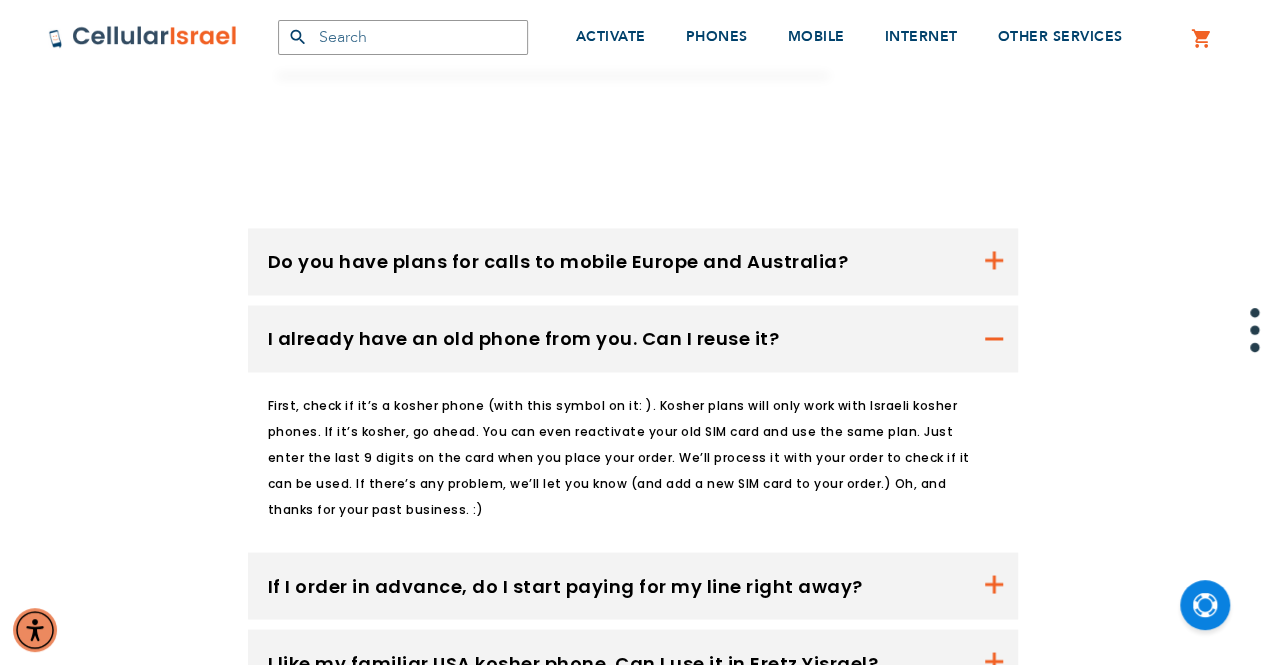 click on "First, check if it’s a kosher phone (with this symbol on it: ).
Kosher plans will only work with Israeli kosher phones. If it’s kosher, go ahead.
You can even reactivate your old SIM card and use the same plan.
Just enter the last 9 digits on the card when you place your order.
We’ll process it with your order to check if it can be used. If there’s any problem,
we’ll let you know (and add a new SIM card to your order.)
Oh, and thanks for your past business. :)" at bounding box center (620, 457) 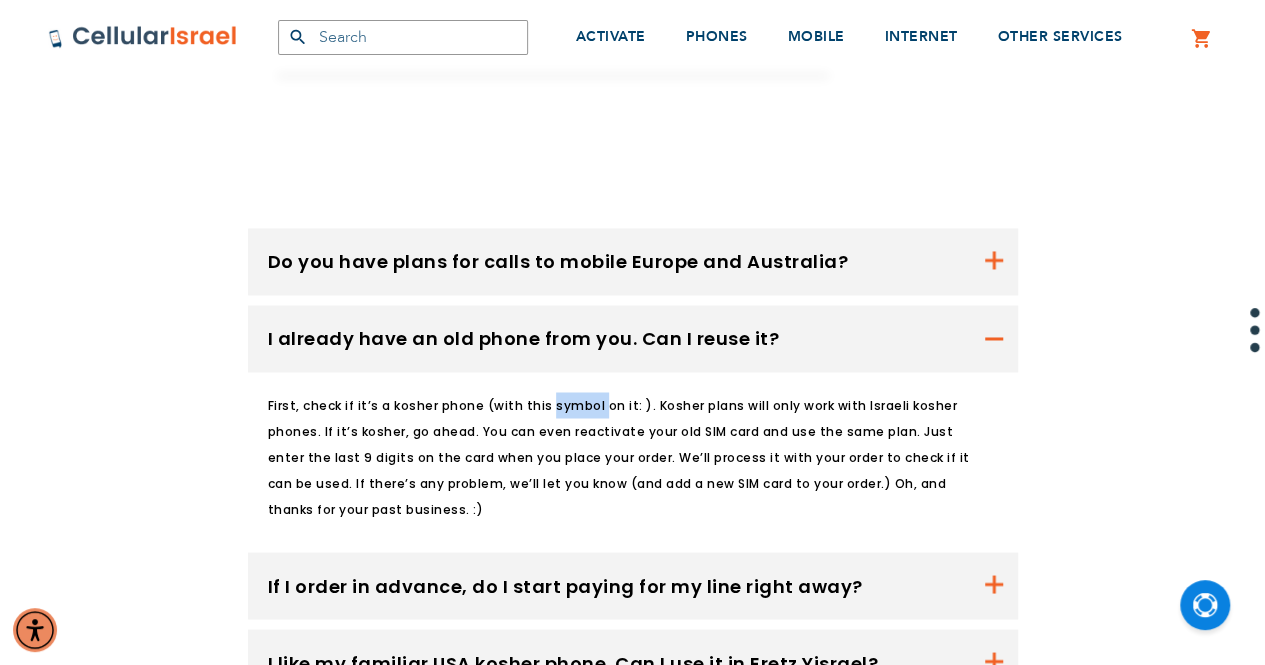 click on "First, check if it’s a kosher phone (with this symbol on it: ).
Kosher plans will only work with Israeli kosher phones. If it’s kosher, go ahead.
You can even reactivate your old SIM card and use the same plan.
Just enter the last 9 digits on the card when you place your order.
We’ll process it with your order to check if it can be used. If there’s any problem,
we’ll let you know (and add a new SIM card to your order.)
Oh, and thanks for your past business. :)" at bounding box center (620, 457) 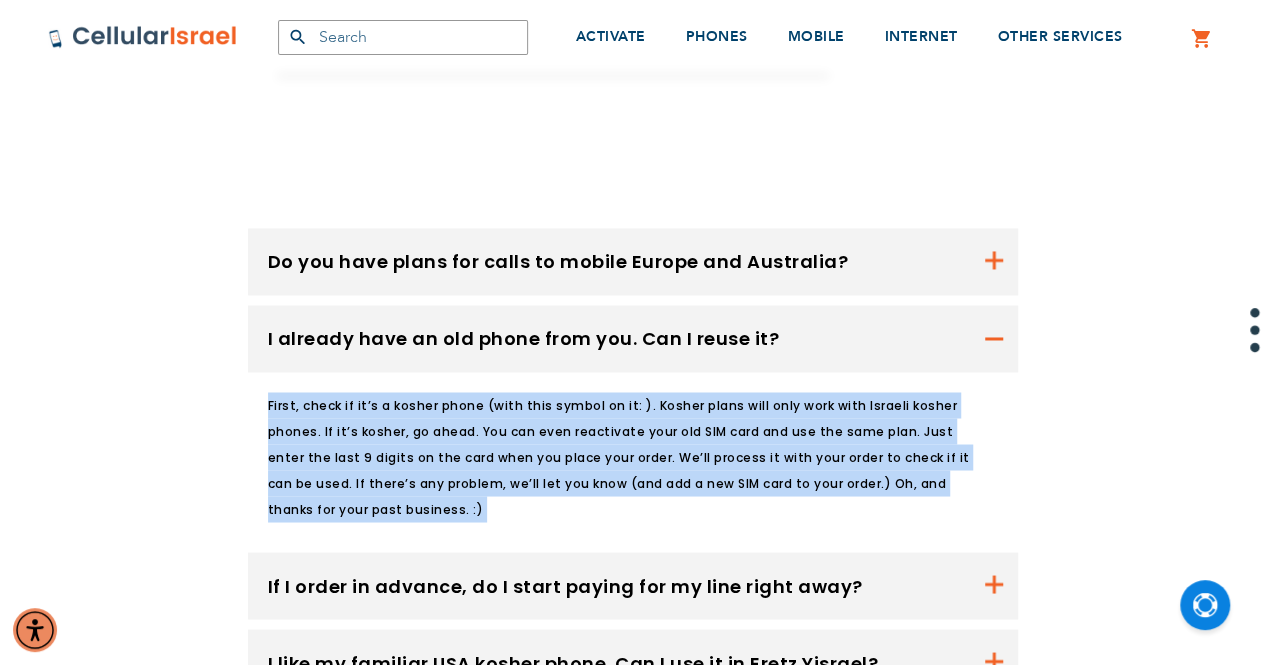 drag, startPoint x: 584, startPoint y: 400, endPoint x: 586, endPoint y: 444, distance: 44.04543 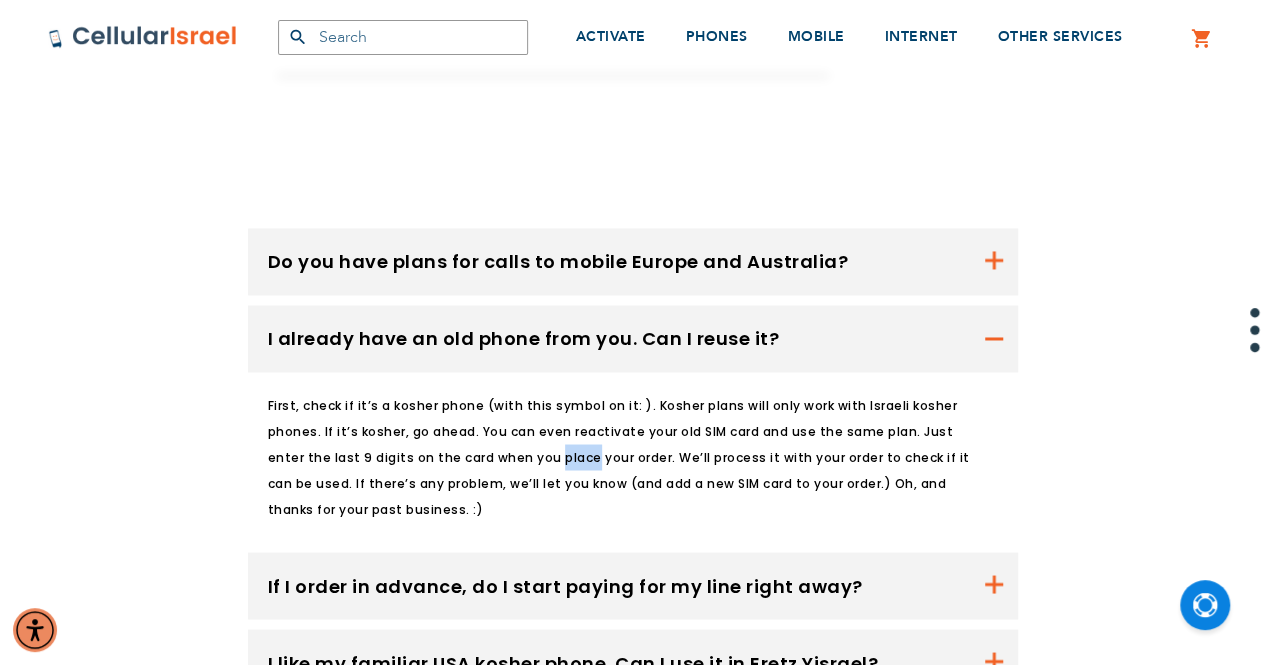 click on "First, check if it’s a kosher phone (with this symbol on it: ).
Kosher plans will only work with Israeli kosher phones. If it’s kosher, go ahead.
You can even reactivate your old SIM card and use the same plan.
Just enter the last 9 digits on the card when you place your order.
We’ll process it with your order to check if it can be used. If there’s any problem,
we’ll let you know (and add a new SIM card to your order.)
Oh, and thanks for your past business. :)" at bounding box center (620, 457) 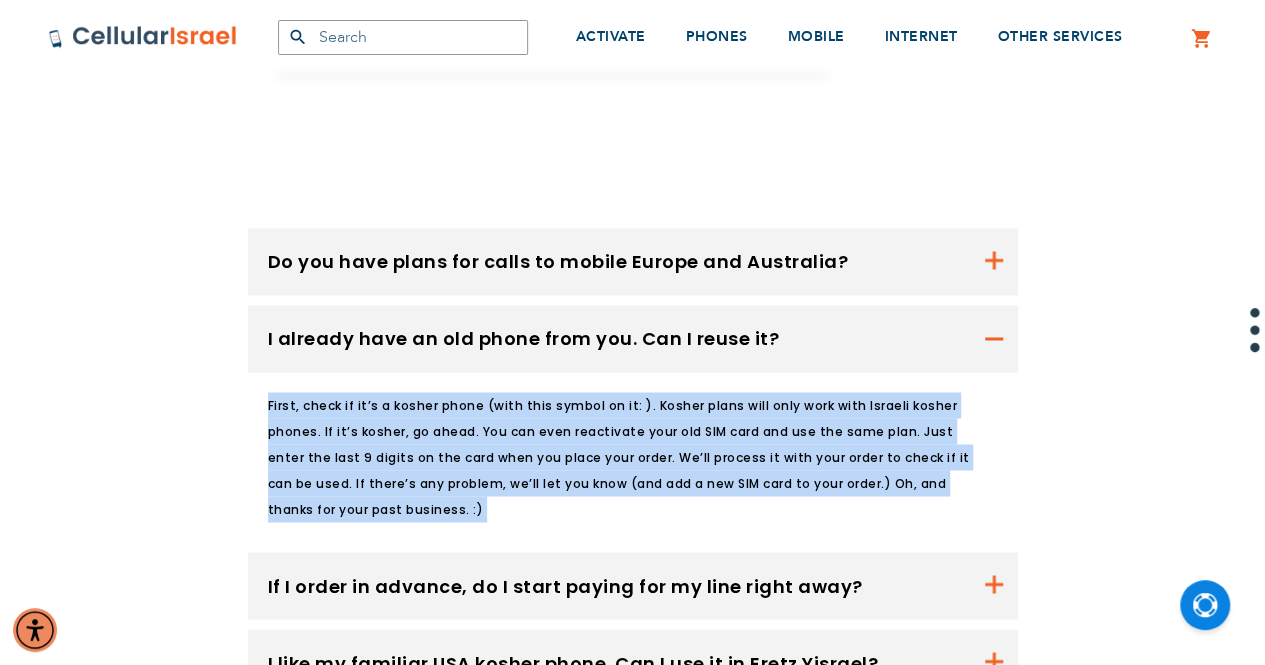 click on "First, check if it’s a kosher phone (with this symbol on it: ).
Kosher plans will only work with Israeli kosher phones. If it’s kosher, go ahead.
You can even reactivate your old SIM card and use the same plan.
Just enter the last 9 digits on the card when you place your order.
We’ll process it with your order to check if it can be used. If there’s any problem,
we’ll let you know (and add a new SIM card to your order.)
Oh, and thanks for your past business. :)" at bounding box center (620, 457) 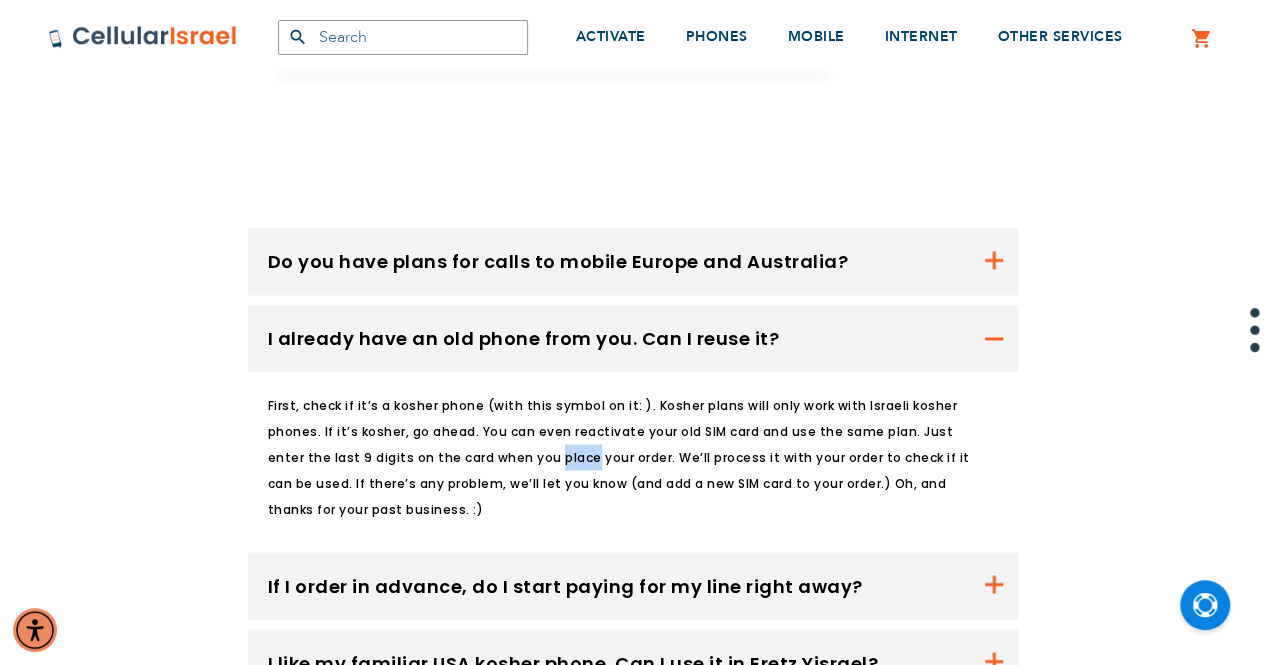 click on "First, check if it’s a kosher phone (with this symbol on it: ).
Kosher plans will only work with Israeli kosher phones. If it’s kosher, go ahead.
You can even reactivate your old SIM card and use the same plan.
Just enter the last 9 digits on the card when you place your order.
We’ll process it with your order to check if it can be used. If there’s any problem,
we’ll let you know (and add a new SIM card to your order.)
Oh, and thanks for your past business. :)" at bounding box center [620, 457] 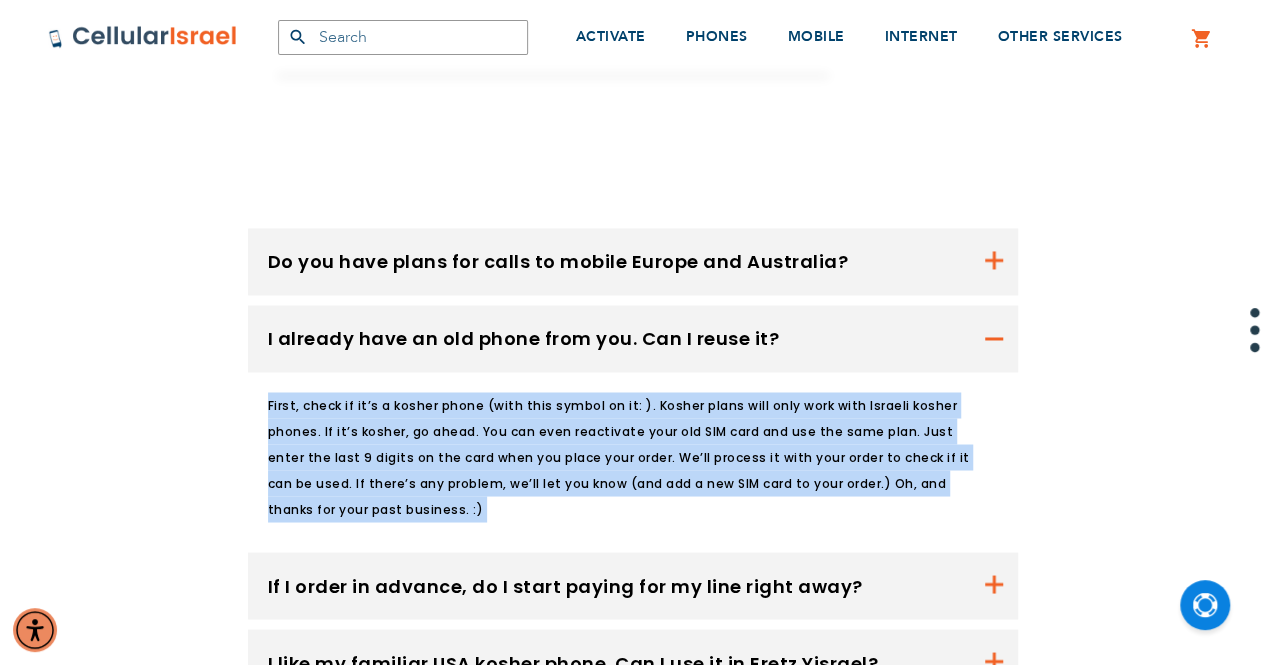 click on "First, check if it’s a kosher phone (with this symbol on it: ).
Kosher plans will only work with Israeli kosher phones. If it’s kosher, go ahead.
You can even reactivate your old SIM card and use the same plan.
Just enter the last 9 digits on the card when you place your order.
We’ll process it with your order to check if it can be used. If there’s any problem,
we’ll let you know (and add a new SIM card to your order.)
Oh, and thanks for your past business. :)" at bounding box center [620, 457] 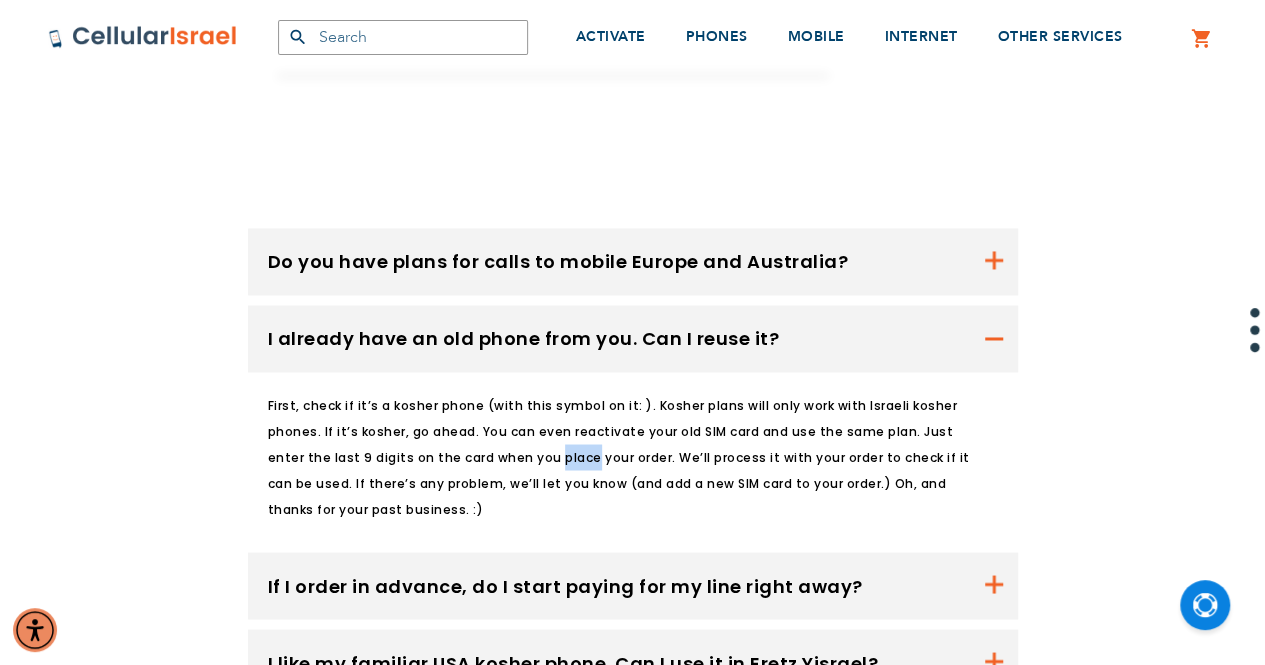 click on "First, check if it’s a kosher phone (with this symbol on it: ).
Kosher plans will only work with Israeli kosher phones. If it’s kosher, go ahead.
You can even reactivate your old SIM card and use the same plan.
Just enter the last 9 digits on the card when you place your order.
We’ll process it with your order to check if it can be used. If there’s any problem,
we’ll let you know (and add a new SIM card to your order.)
Oh, and thanks for your past business. :)" at bounding box center [620, 457] 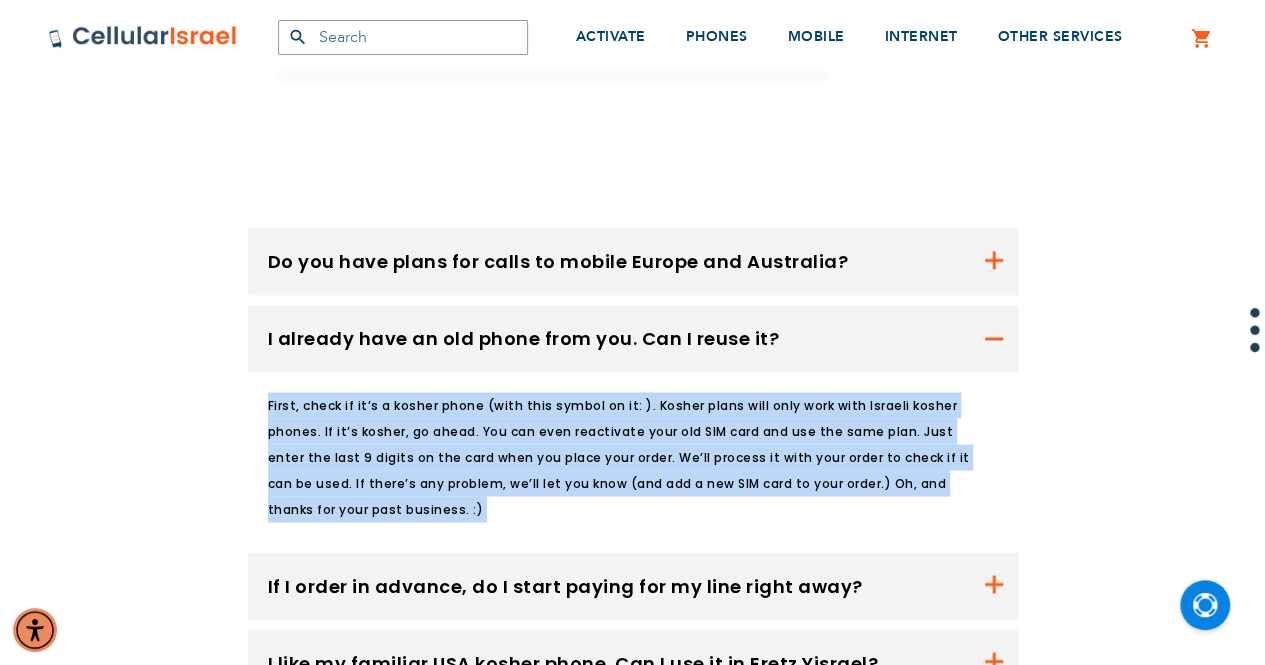click on "First, check if it’s a kosher phone (with this symbol on it: ).
Kosher plans will only work with Israeli kosher phones. If it’s kosher, go ahead.
You can even reactivate your old SIM card and use the same plan.
Just enter the last 9 digits on the card when you place your order.
We’ll process it with your order to check if it can be used. If there’s any problem,
we’ll let you know (and add a new SIM card to your order.)
Oh, and thanks for your past business. :)" at bounding box center (620, 457) 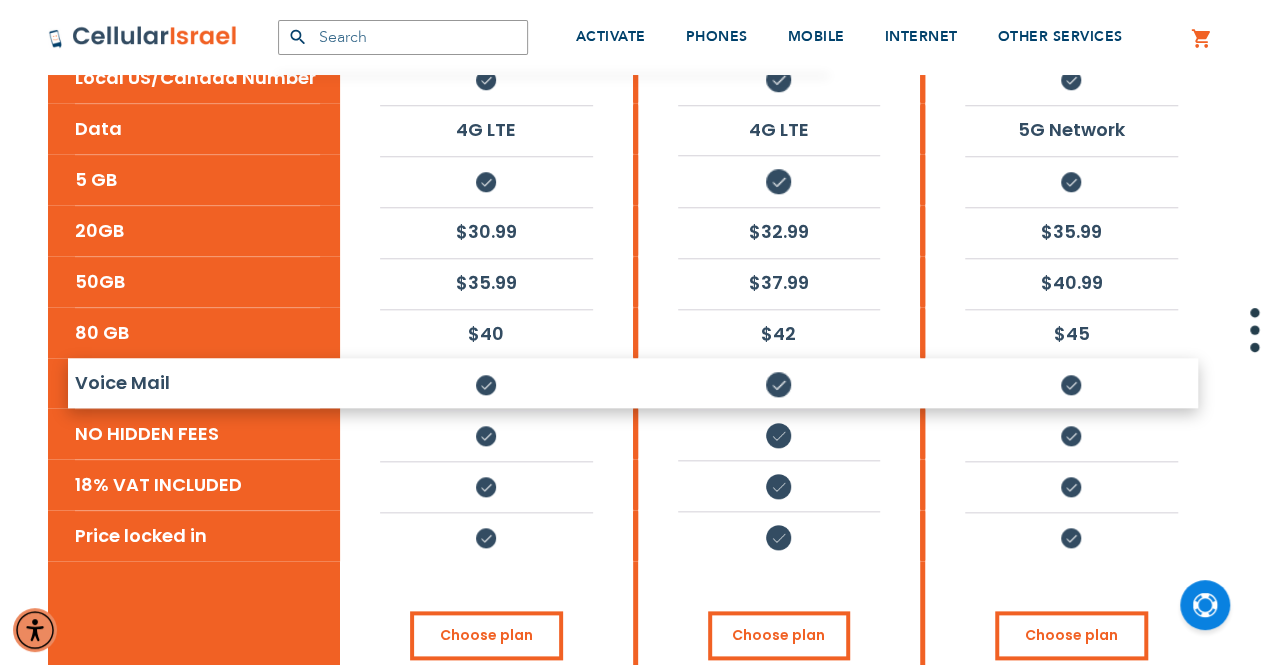 scroll, scrollTop: 843, scrollLeft: 0, axis: vertical 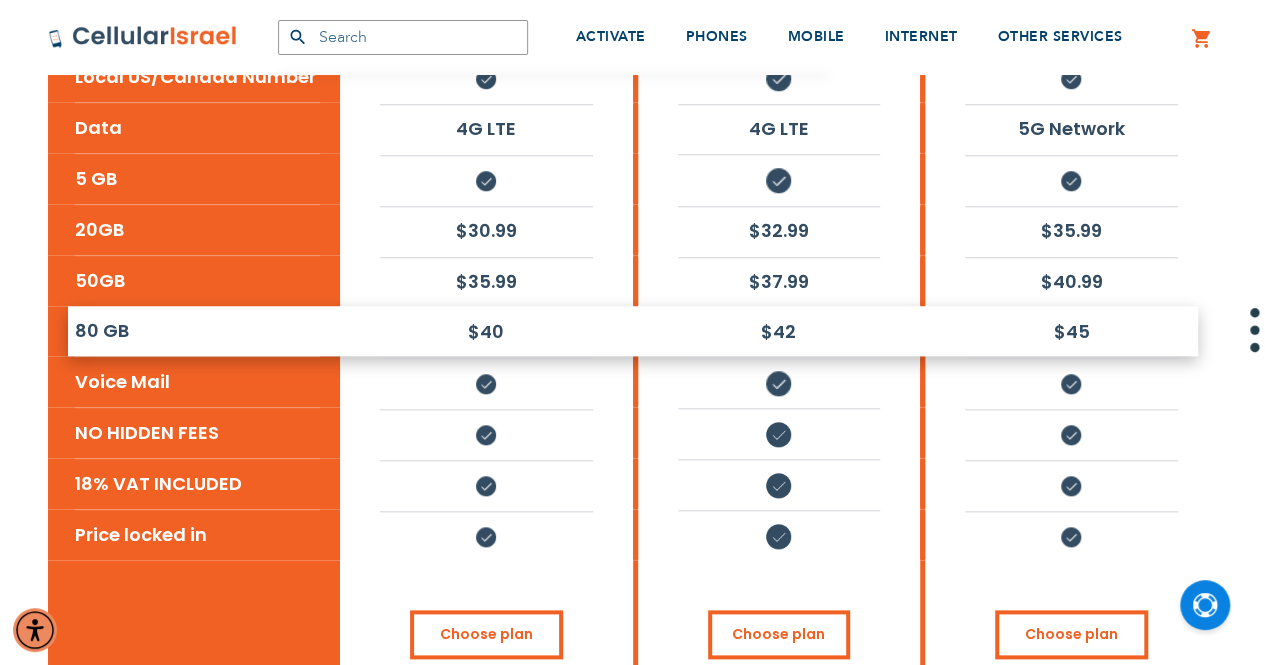 click on "$42" at bounding box center [779, 331] 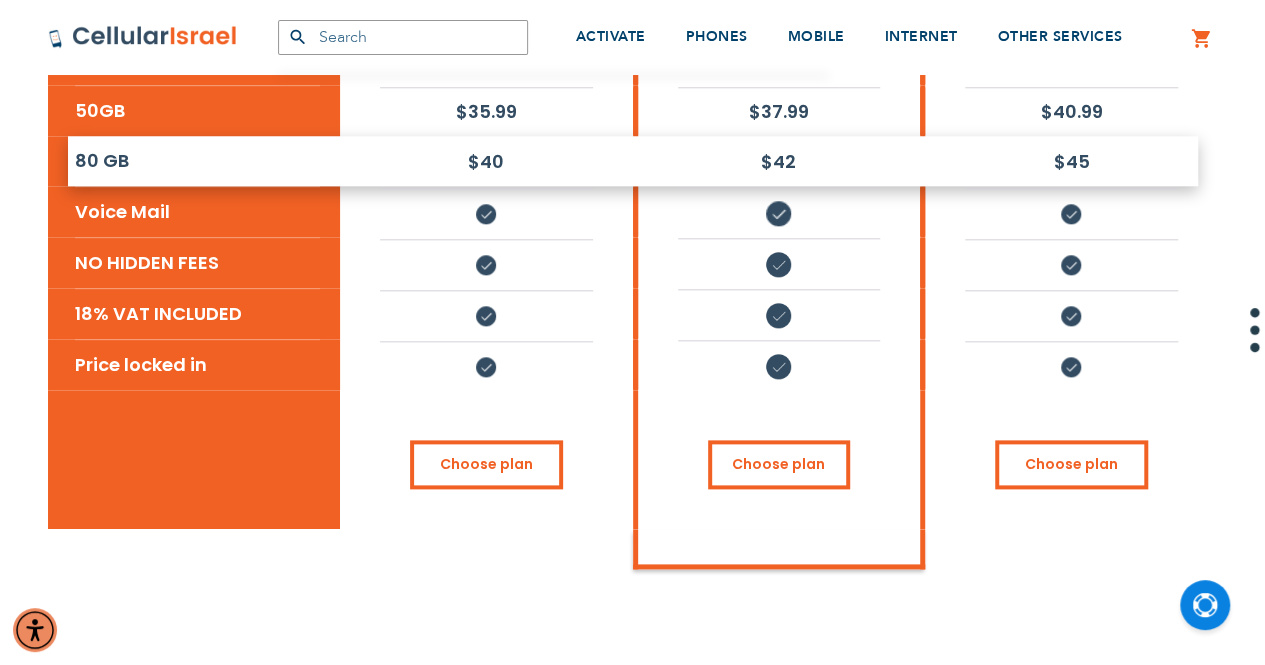 scroll, scrollTop: 1016, scrollLeft: 0, axis: vertical 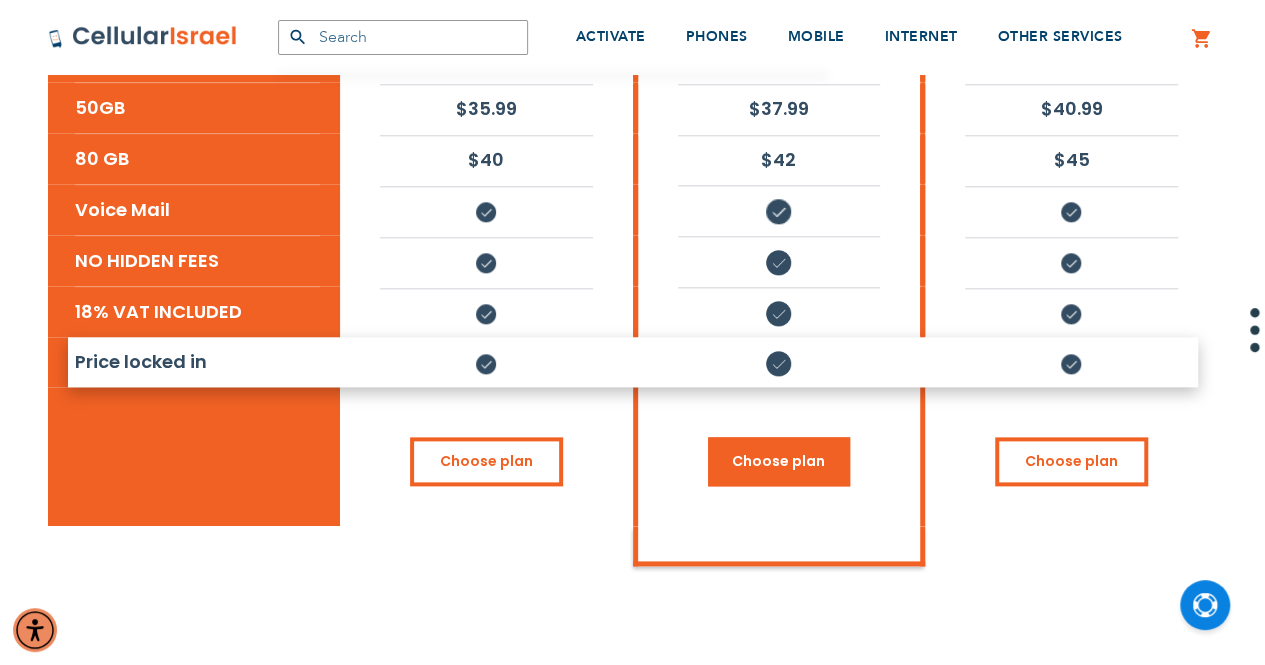 click on "Choose plan" at bounding box center [779, 461] 